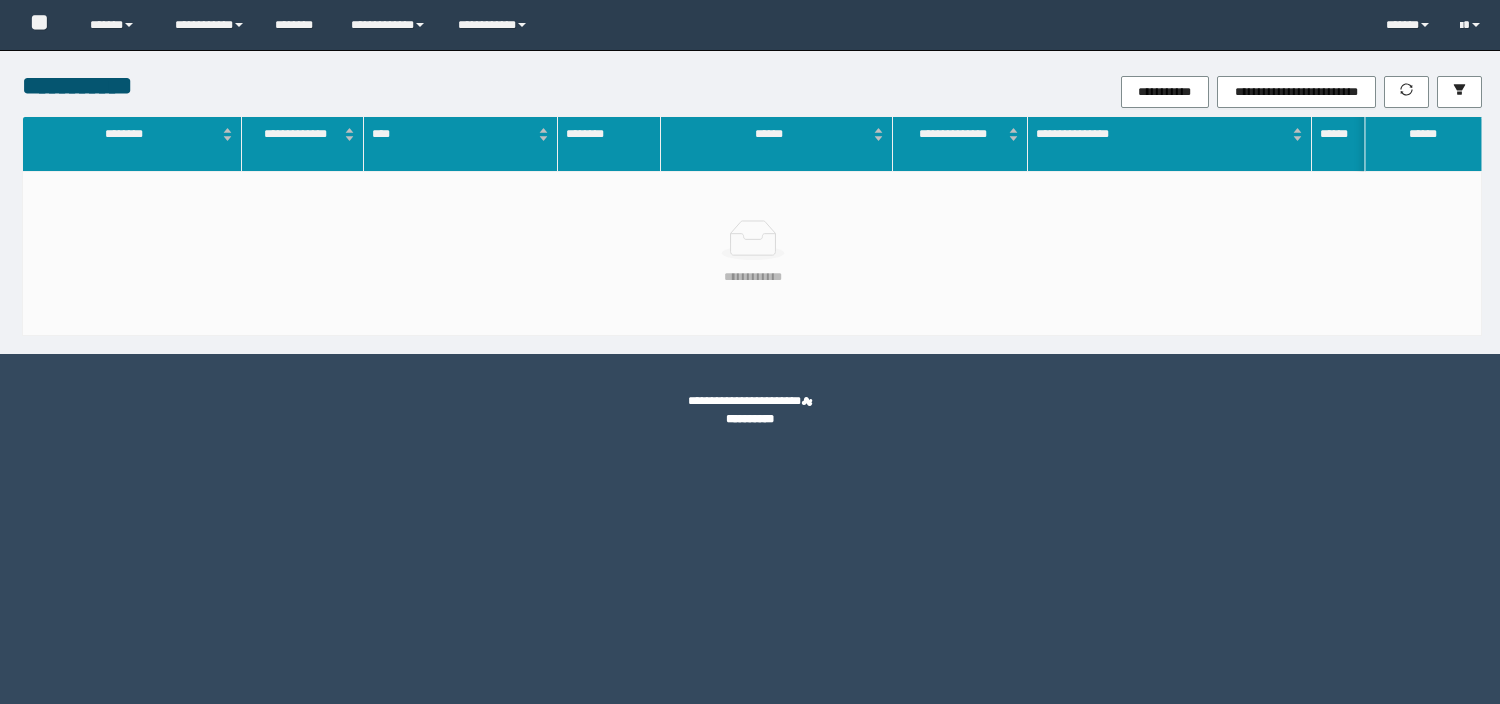 scroll, scrollTop: 0, scrollLeft: 0, axis: both 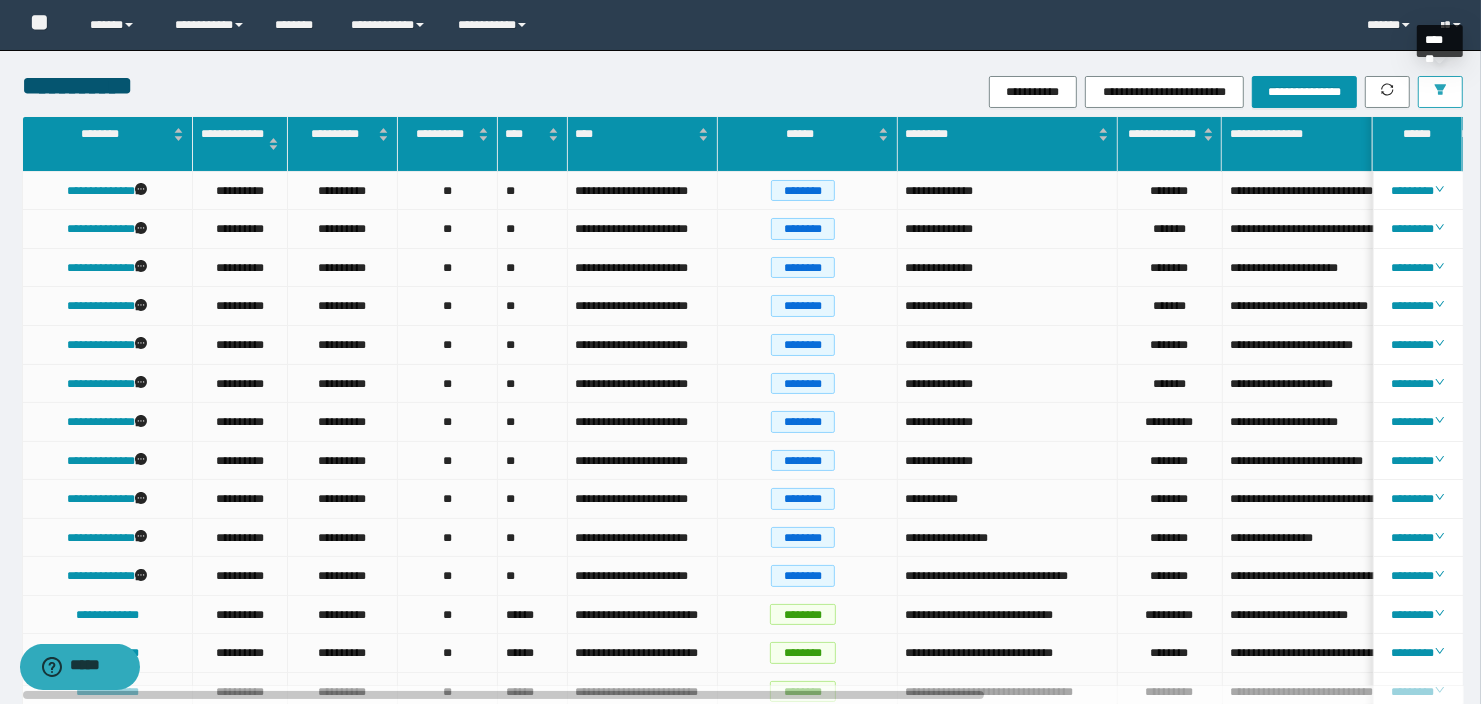 click at bounding box center (1440, 92) 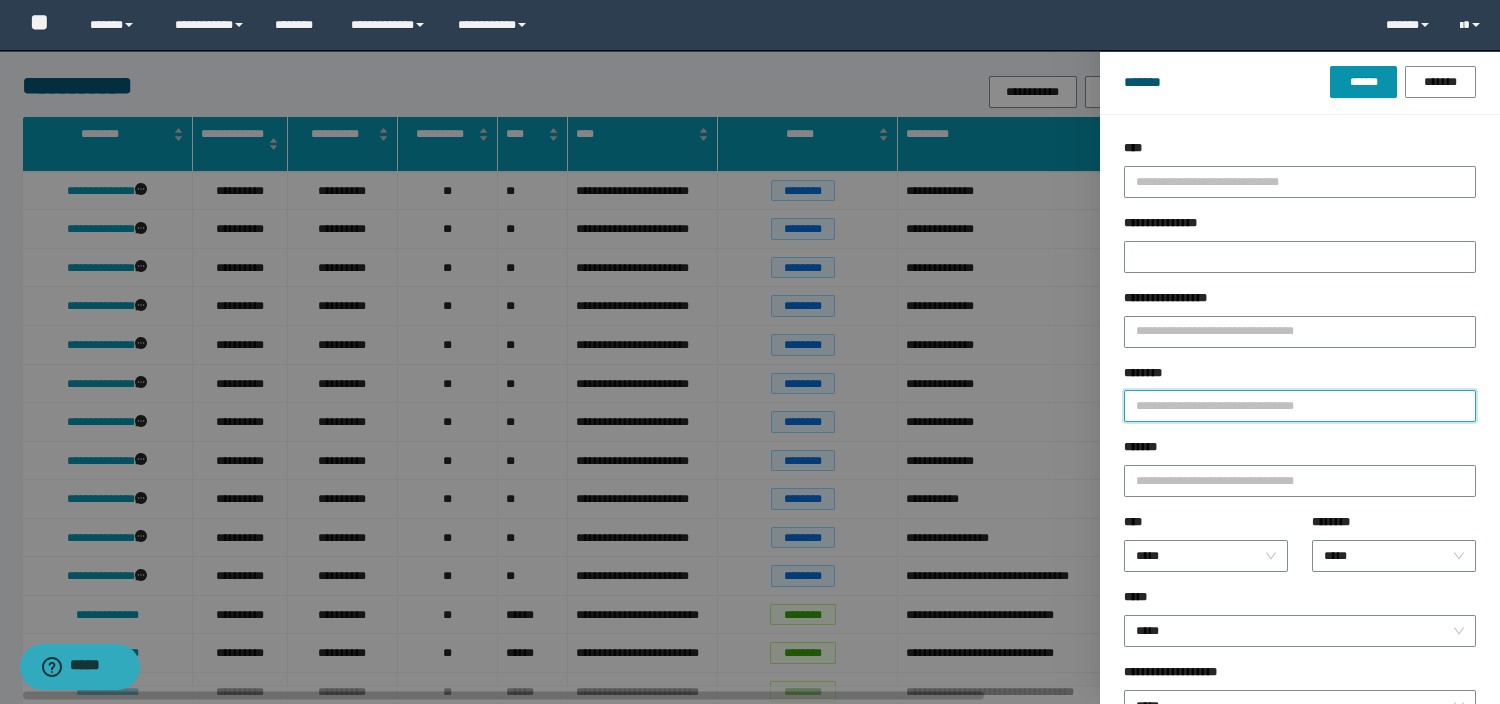 click on "********" at bounding box center [1300, 406] 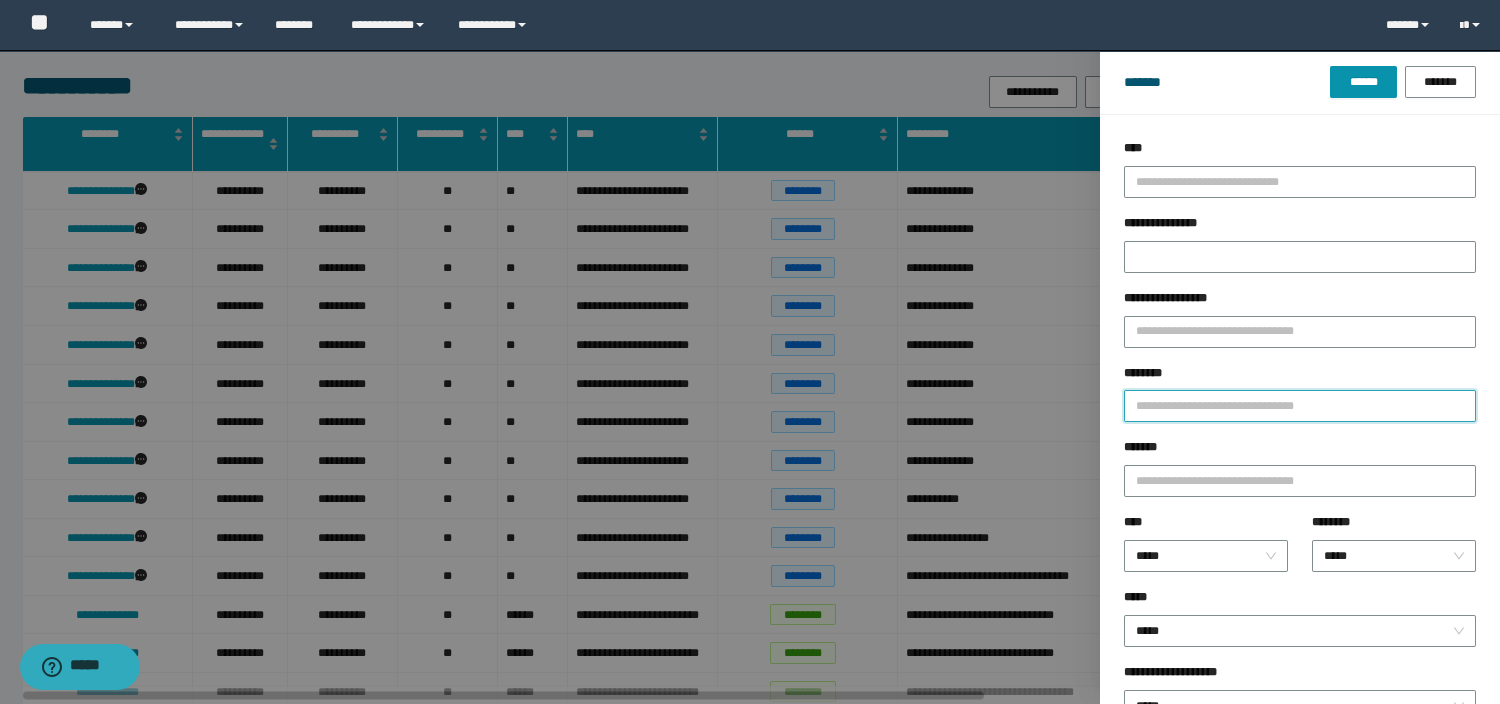 paste on "********" 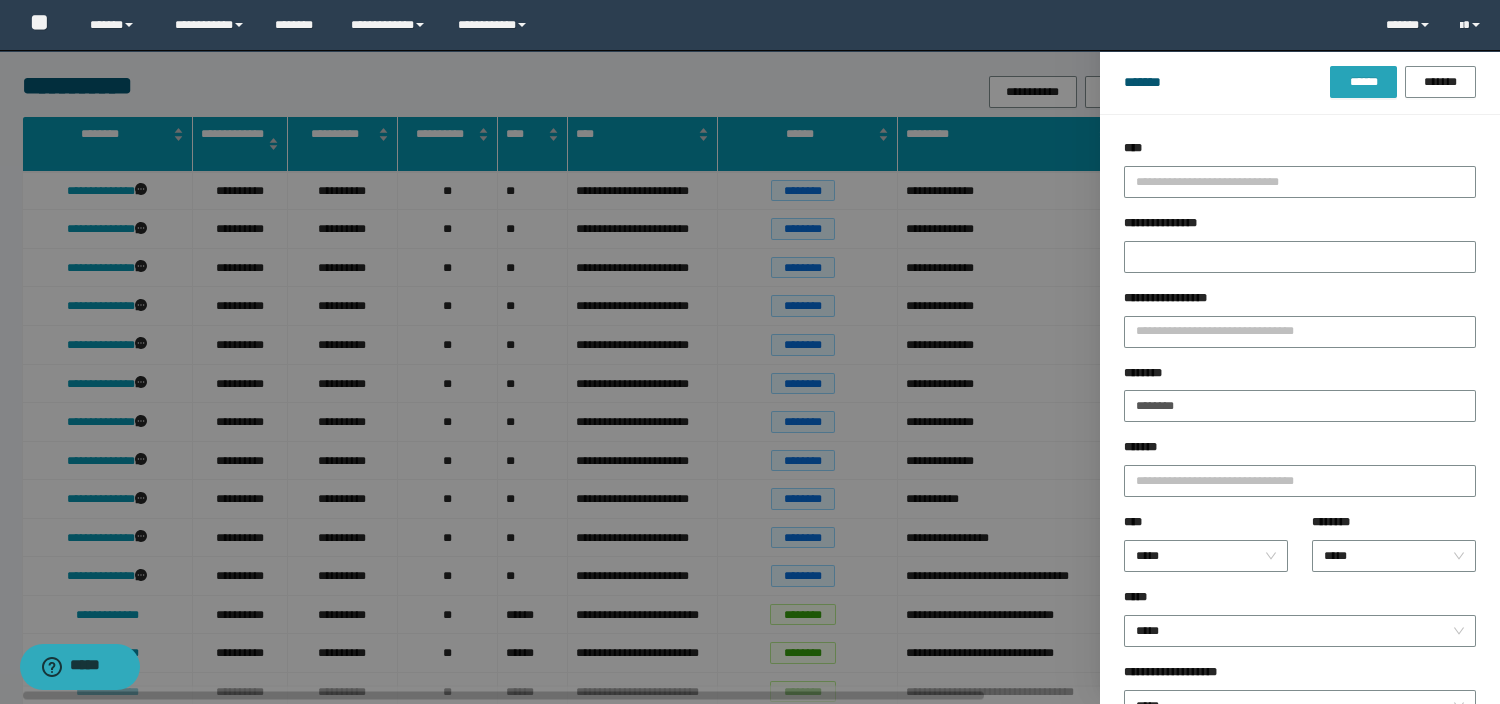 click on "******" at bounding box center (1363, 82) 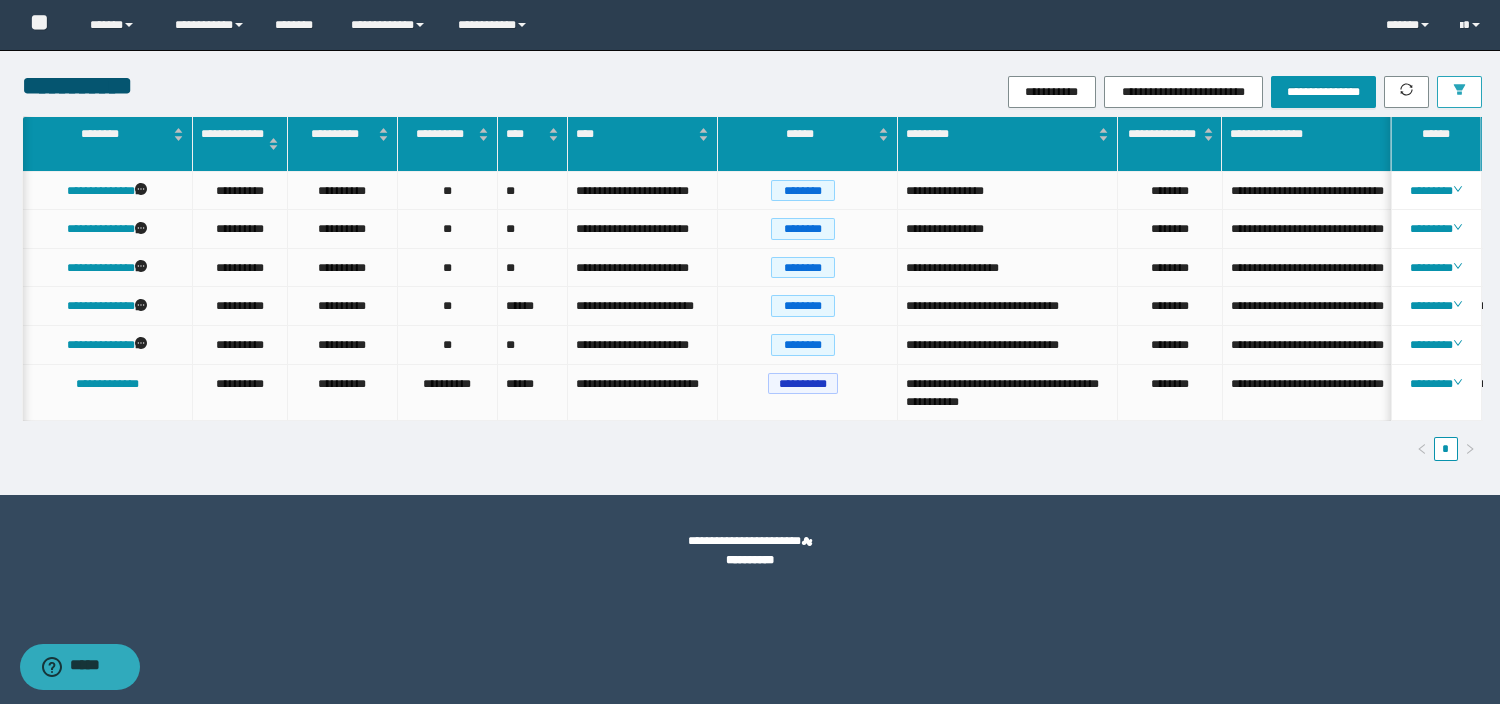 scroll, scrollTop: 0, scrollLeft: 224, axis: horizontal 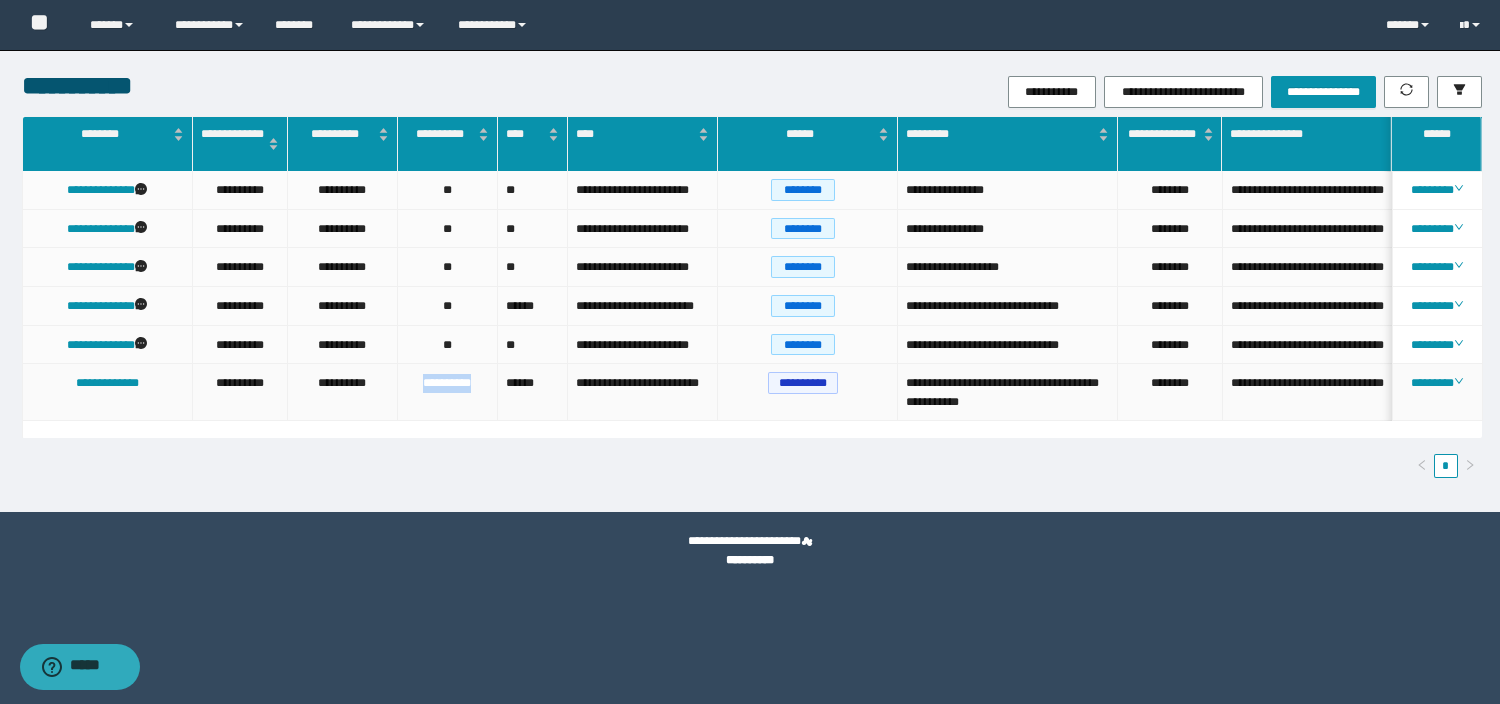 drag, startPoint x: 483, startPoint y: 381, endPoint x: 400, endPoint y: 385, distance: 83.09633 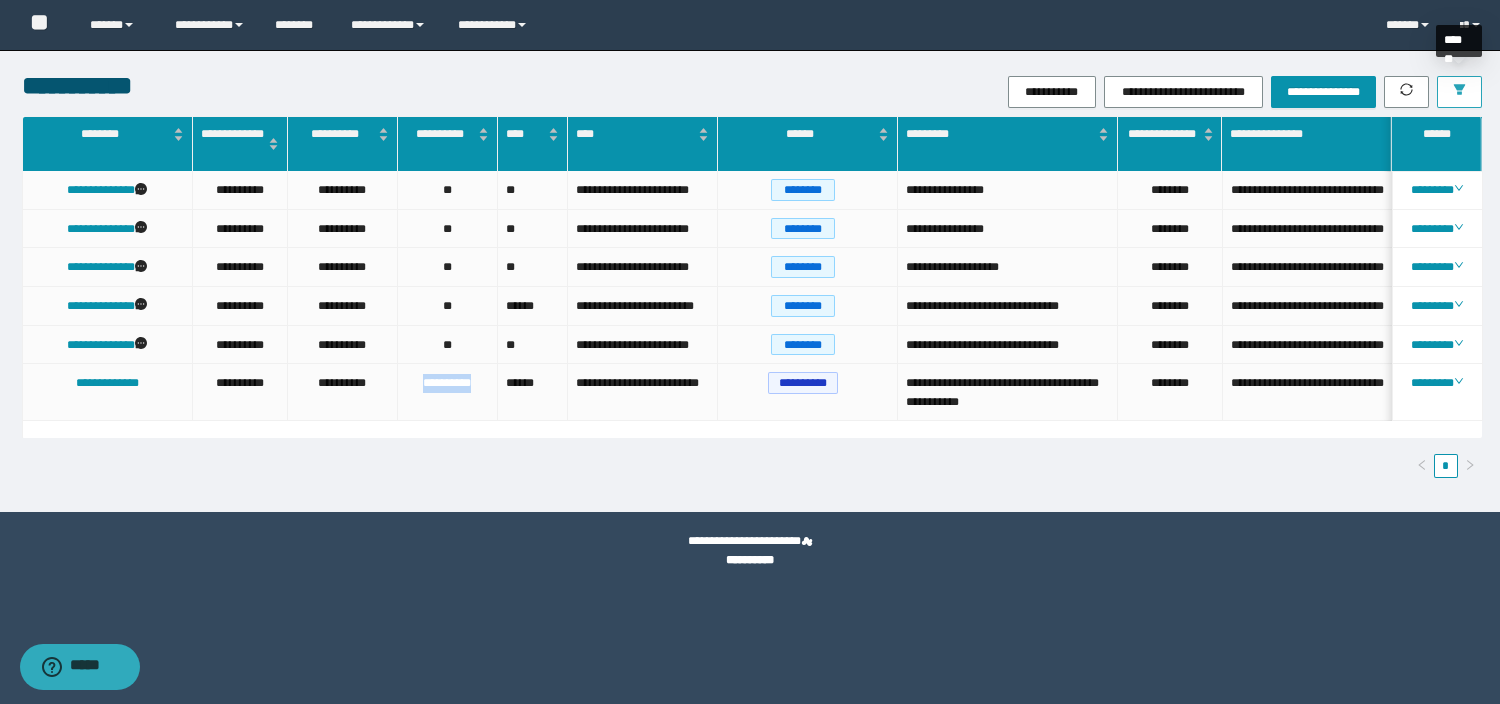 click at bounding box center [1459, 92] 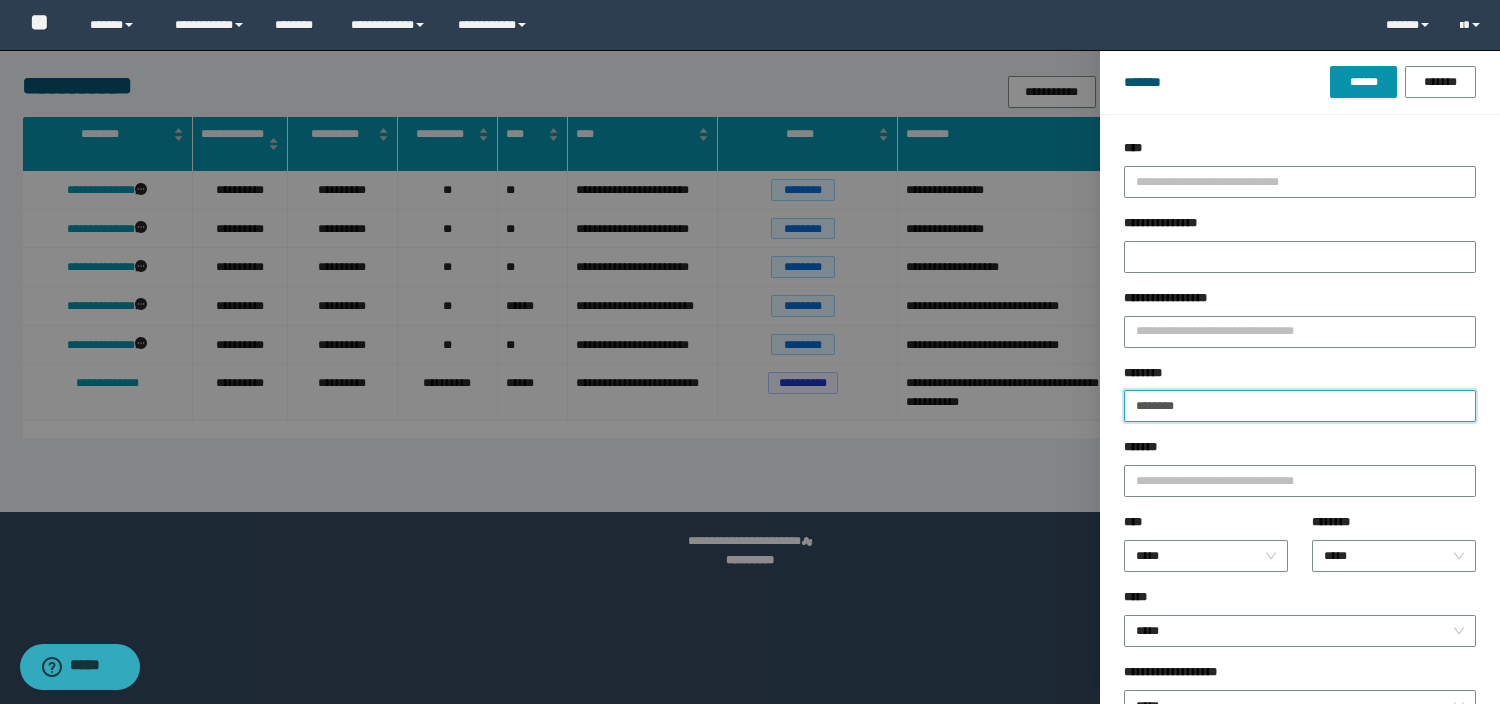 drag, startPoint x: 1207, startPoint y: 410, endPoint x: 882, endPoint y: 438, distance: 326.20392 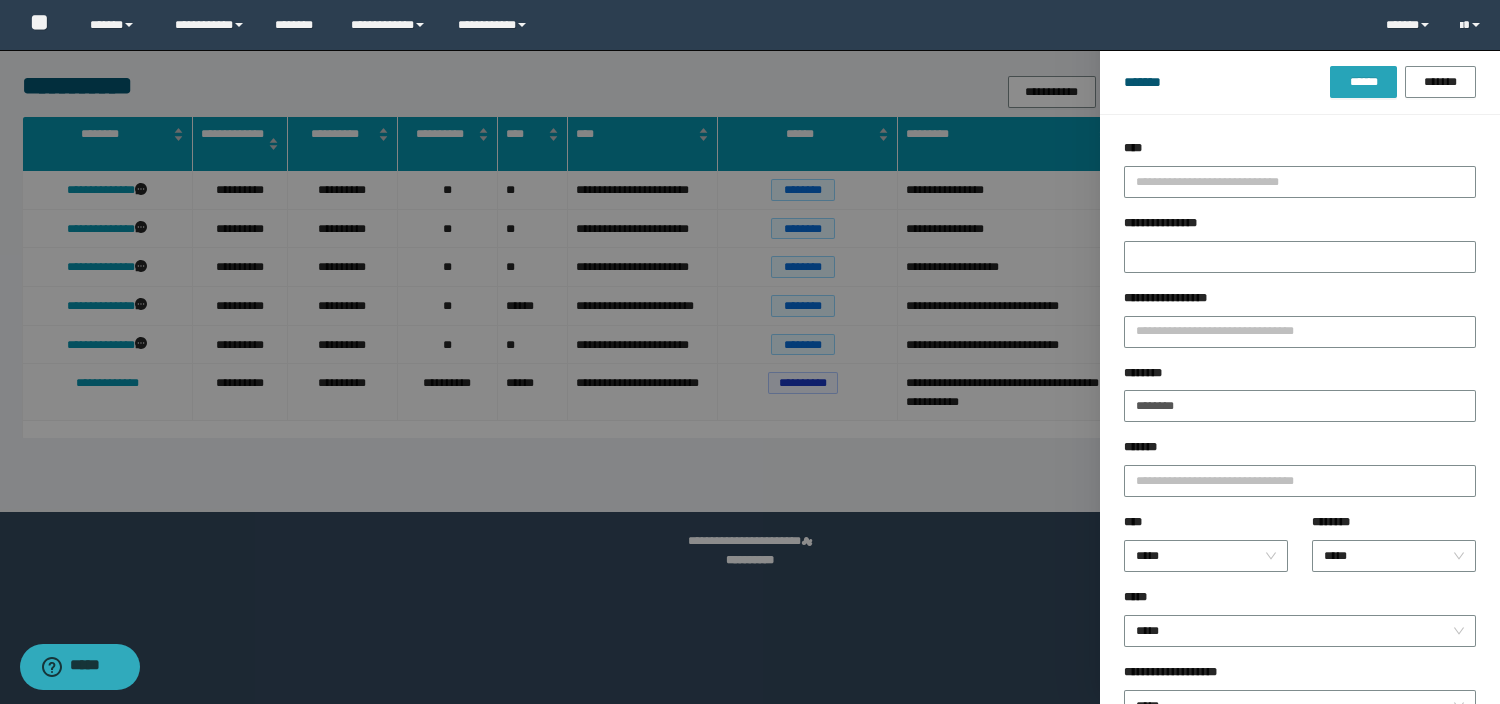 click on "******" at bounding box center [1363, 82] 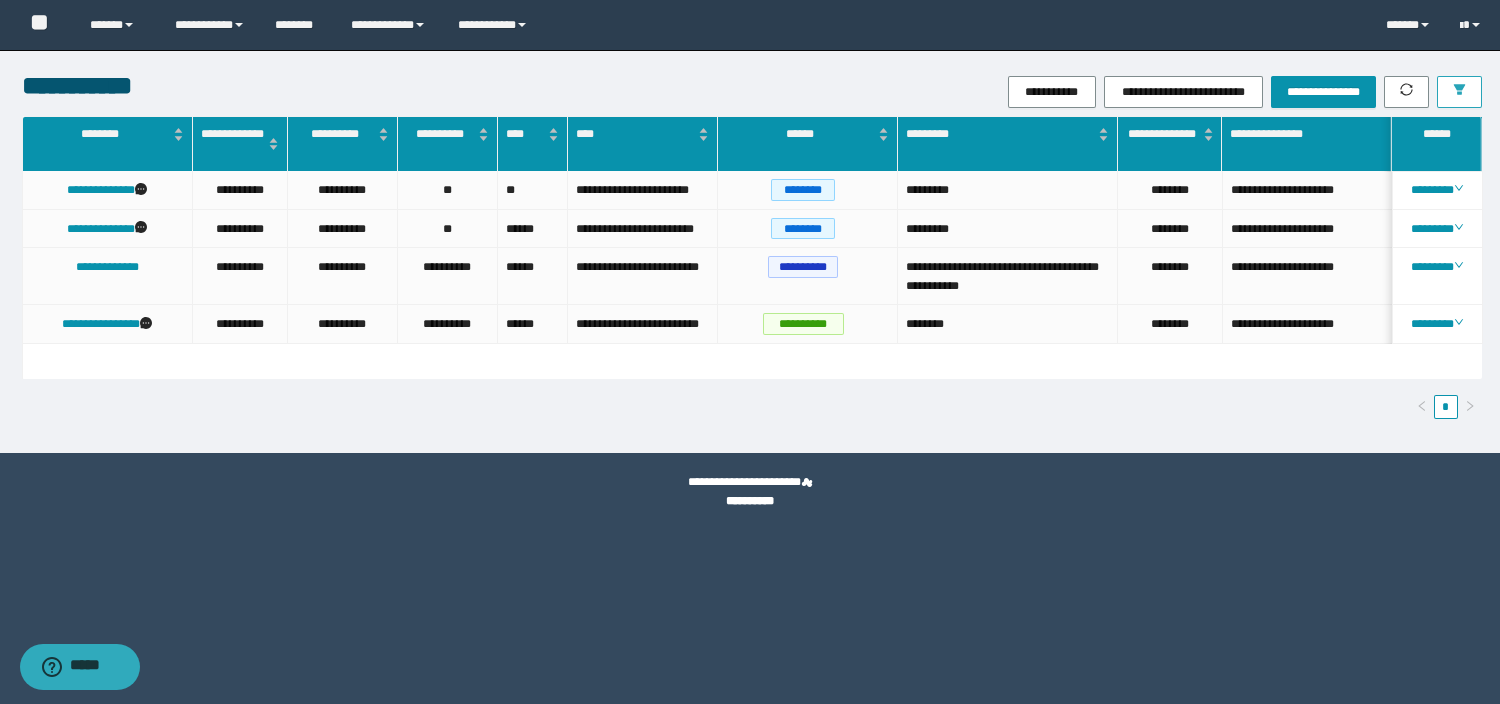click at bounding box center [1459, 92] 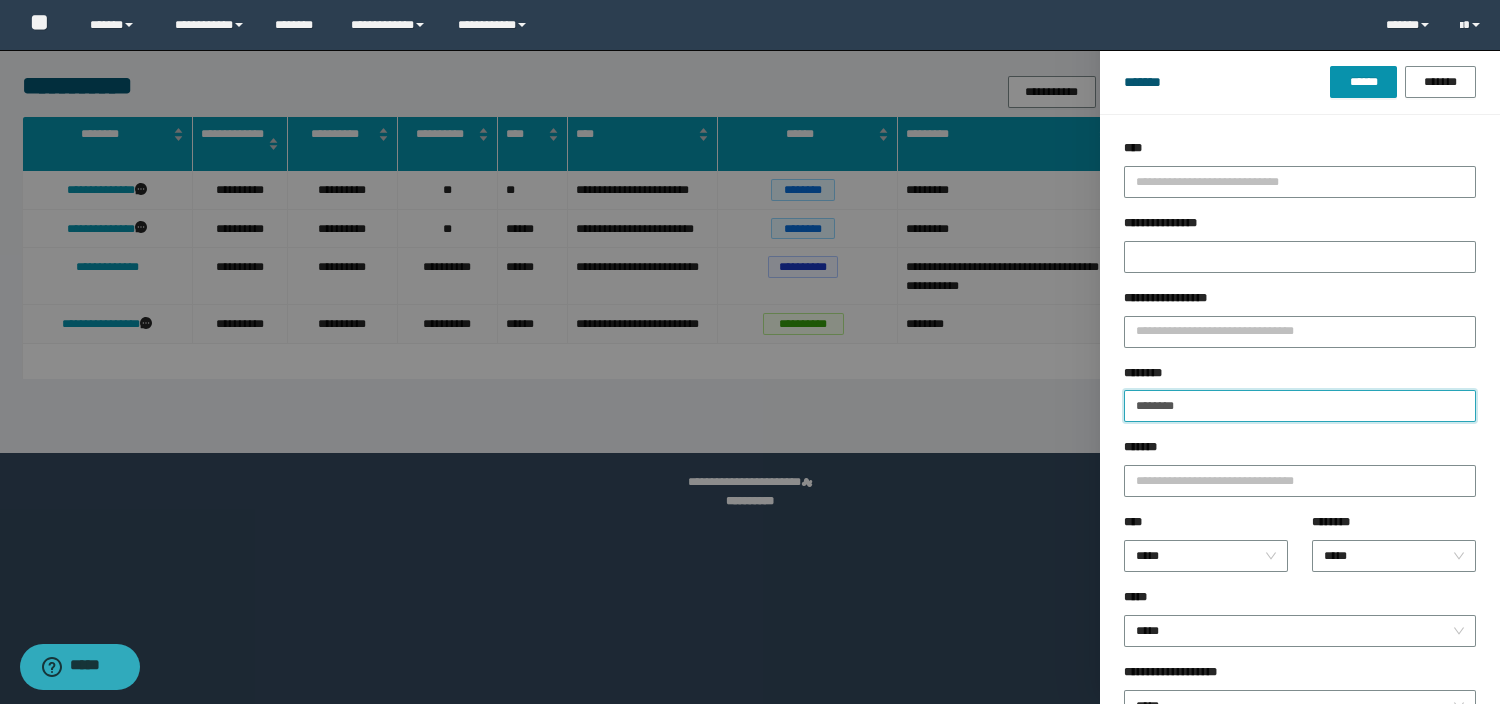 drag, startPoint x: 1198, startPoint y: 409, endPoint x: 971, endPoint y: 409, distance: 227 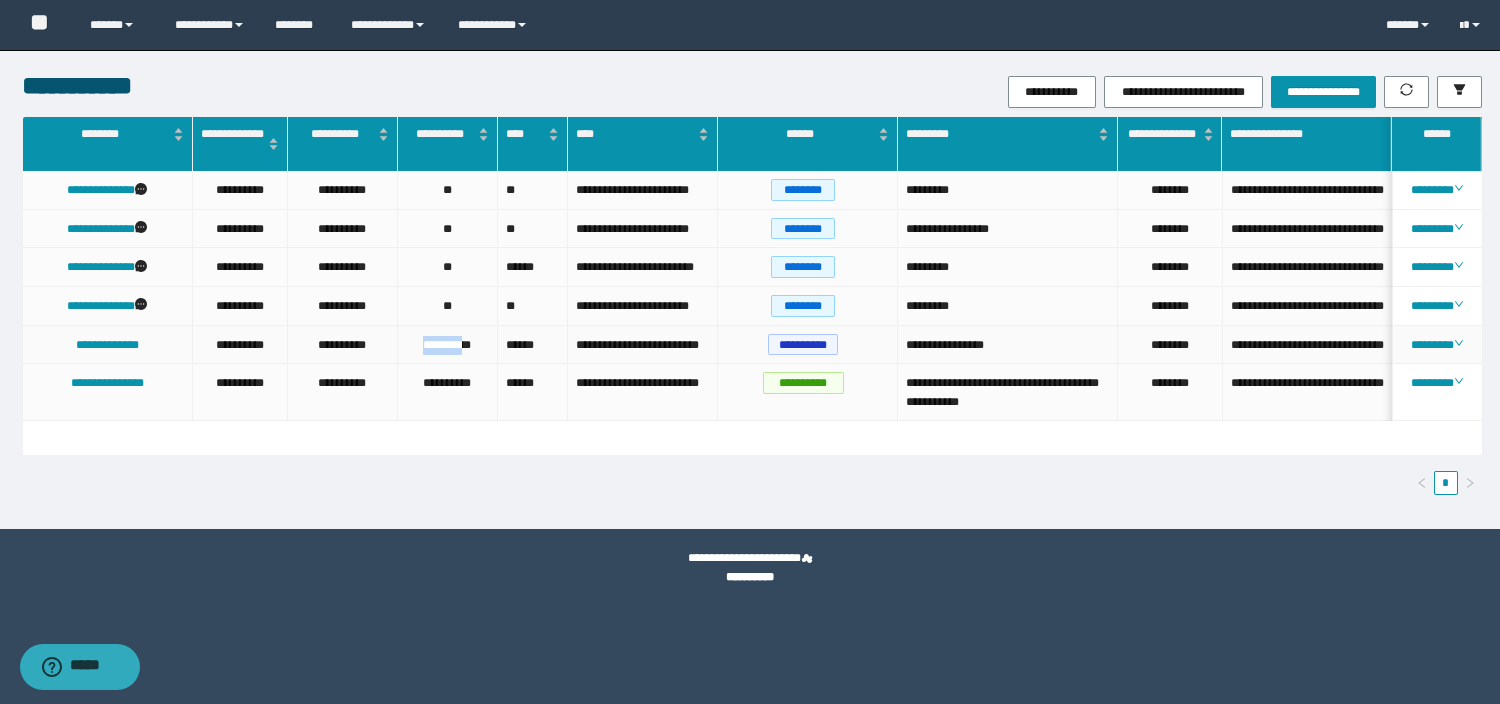 drag, startPoint x: 461, startPoint y: 345, endPoint x: 382, endPoint y: 345, distance: 79 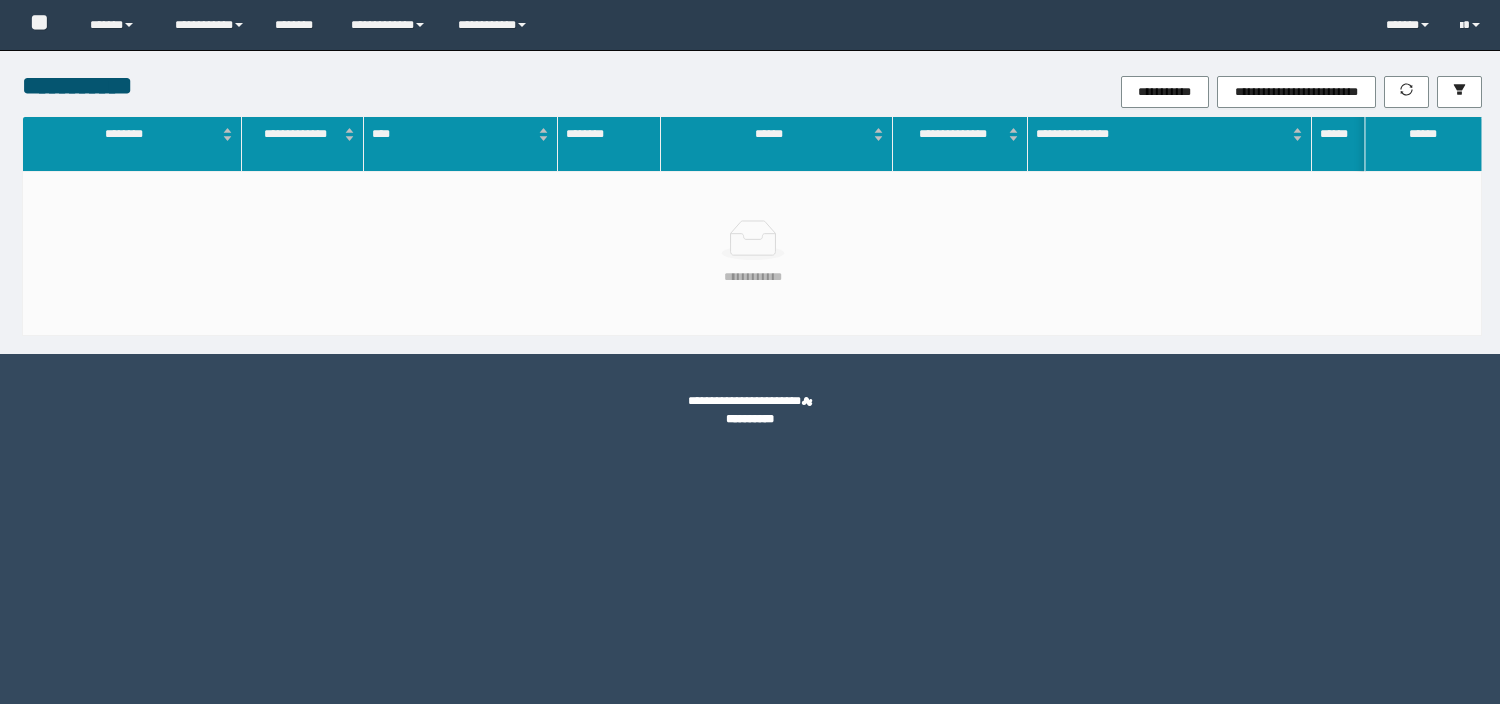 scroll, scrollTop: 0, scrollLeft: 0, axis: both 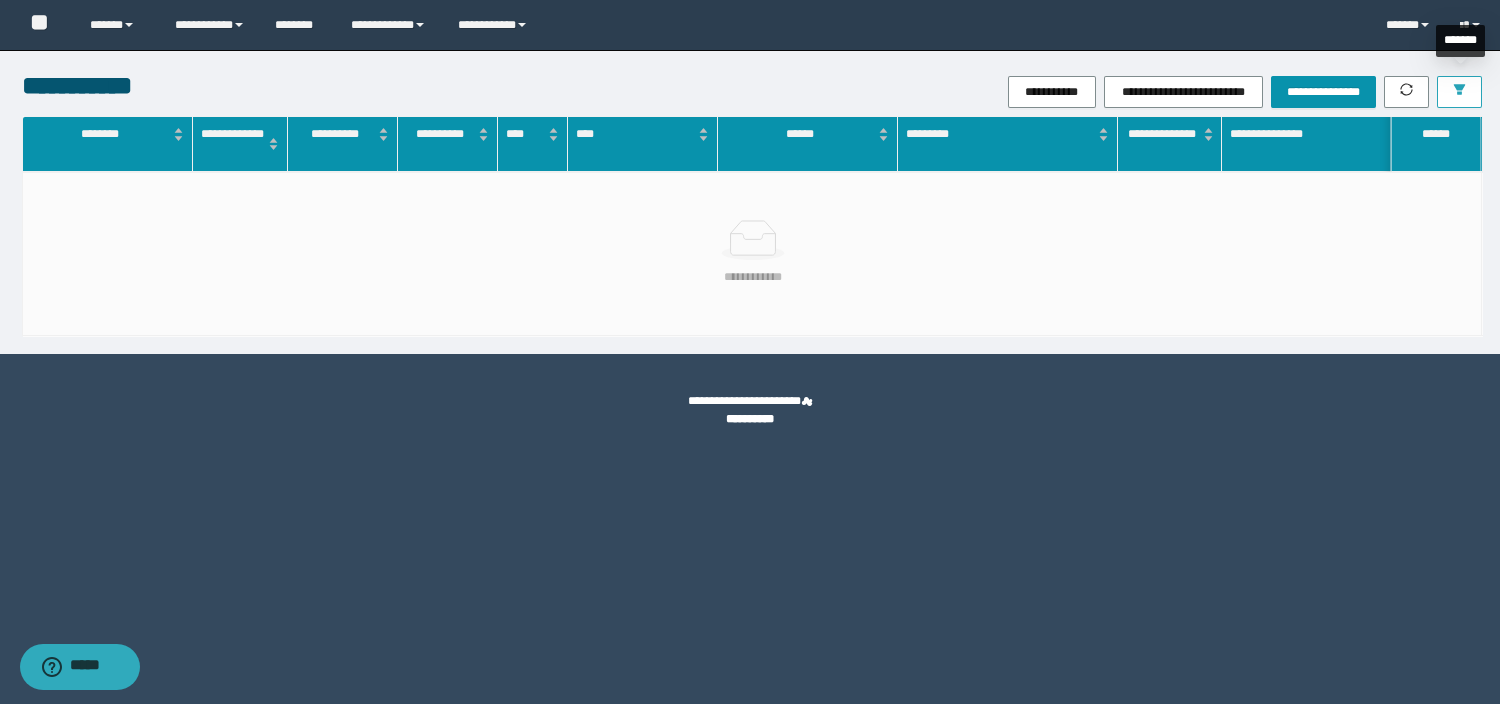 click 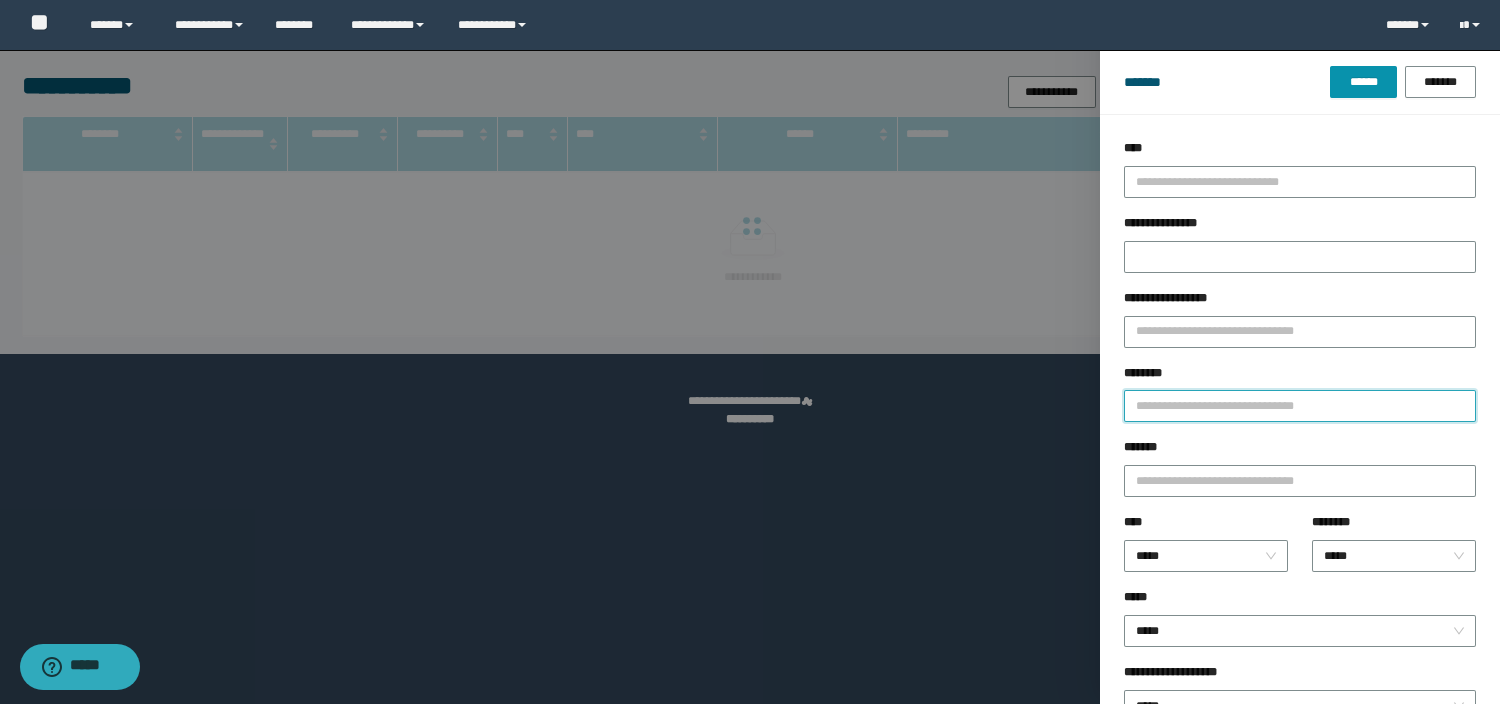 click on "********" at bounding box center [1300, 406] 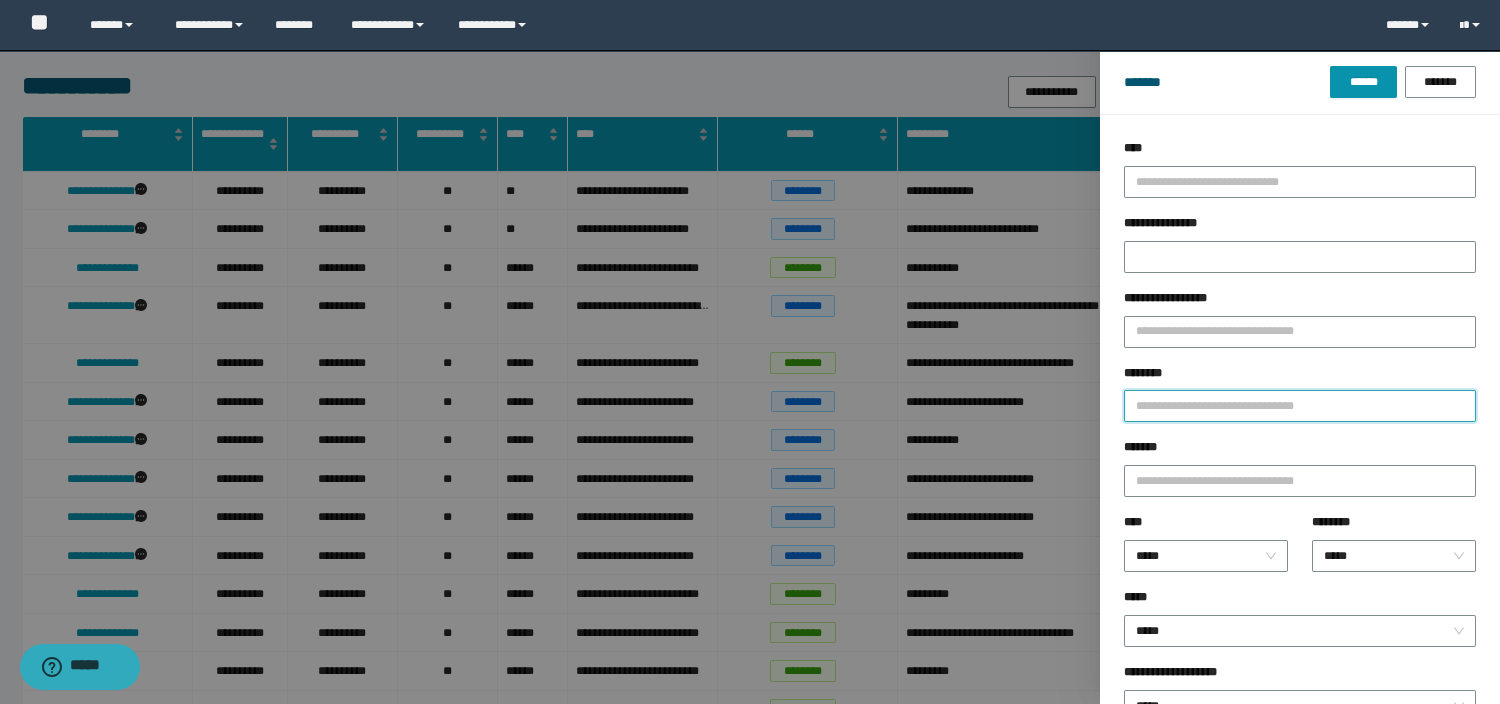 paste on "********" 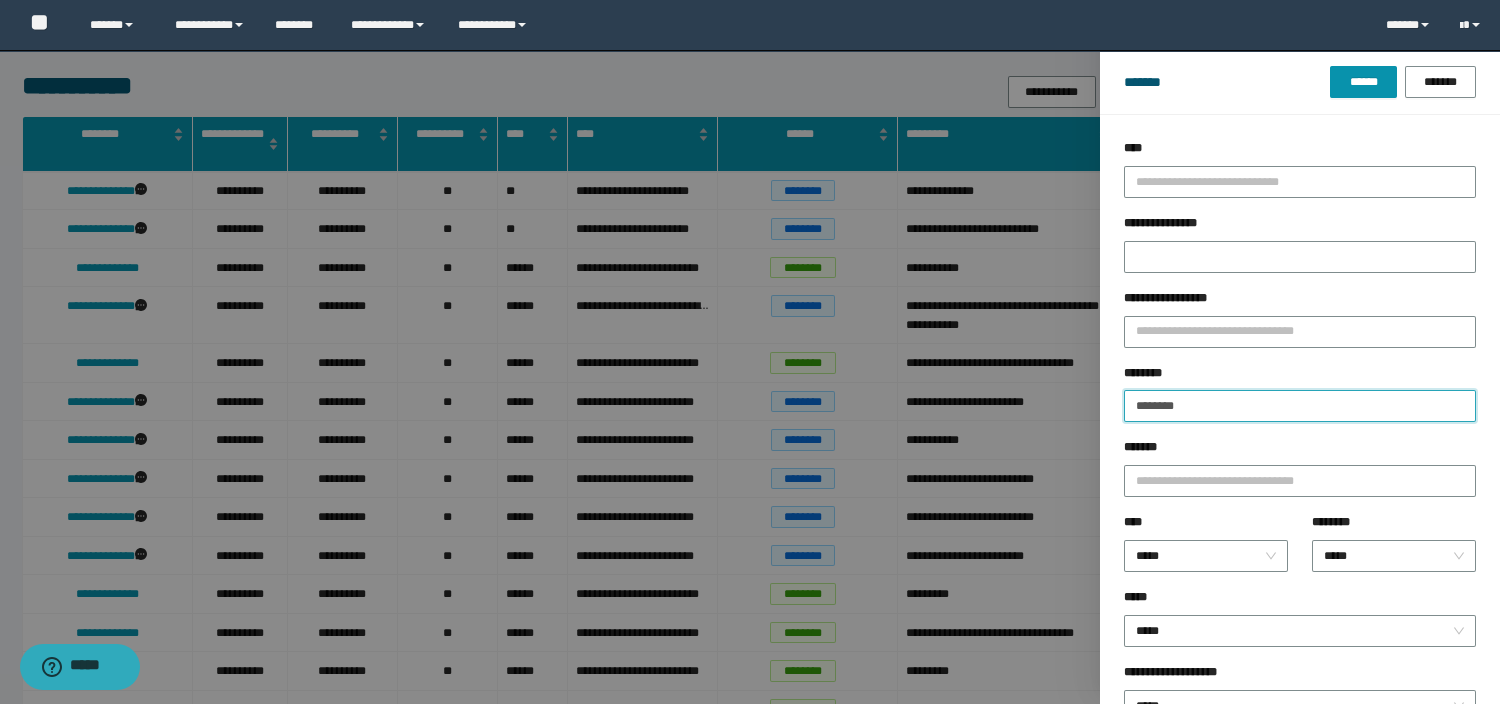 click on "******" at bounding box center [1363, 82] 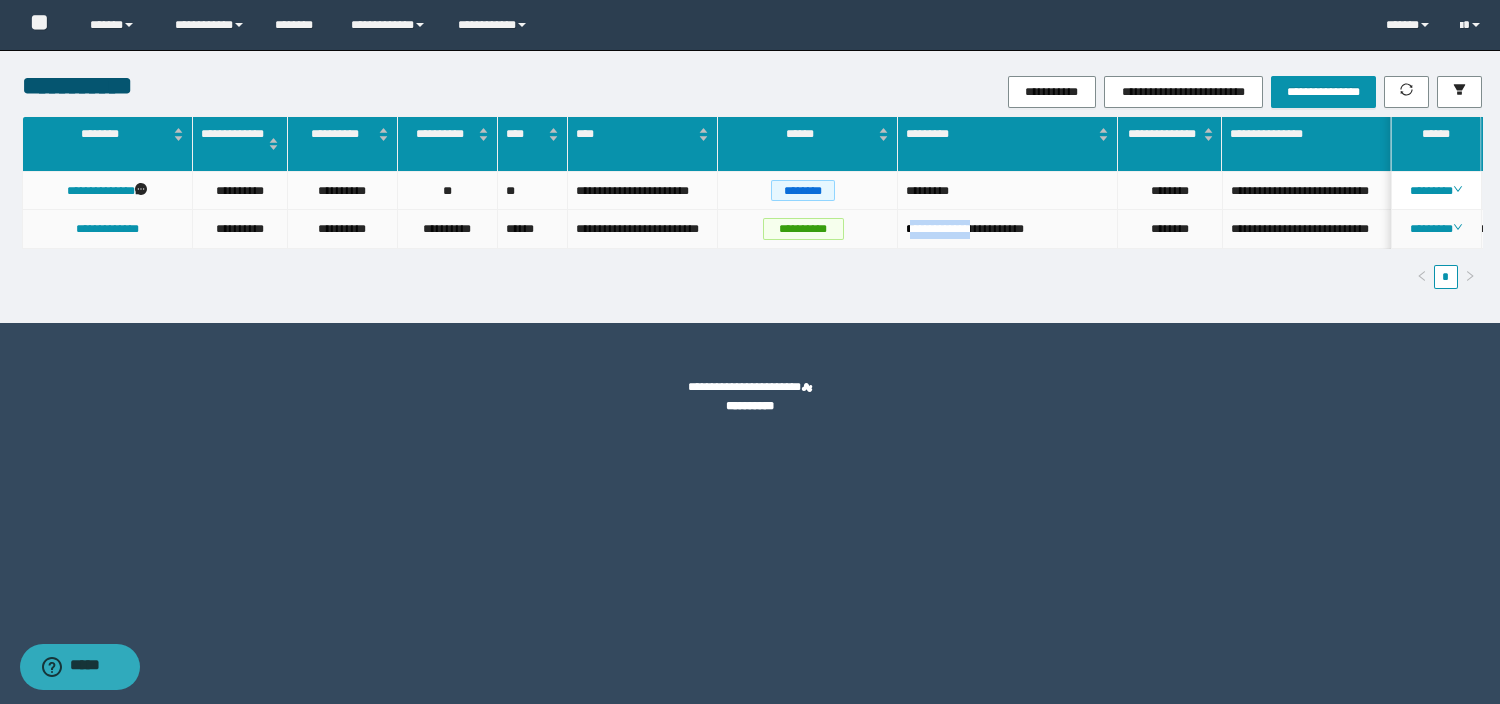 drag, startPoint x: 911, startPoint y: 217, endPoint x: 1005, endPoint y: 252, distance: 100.304535 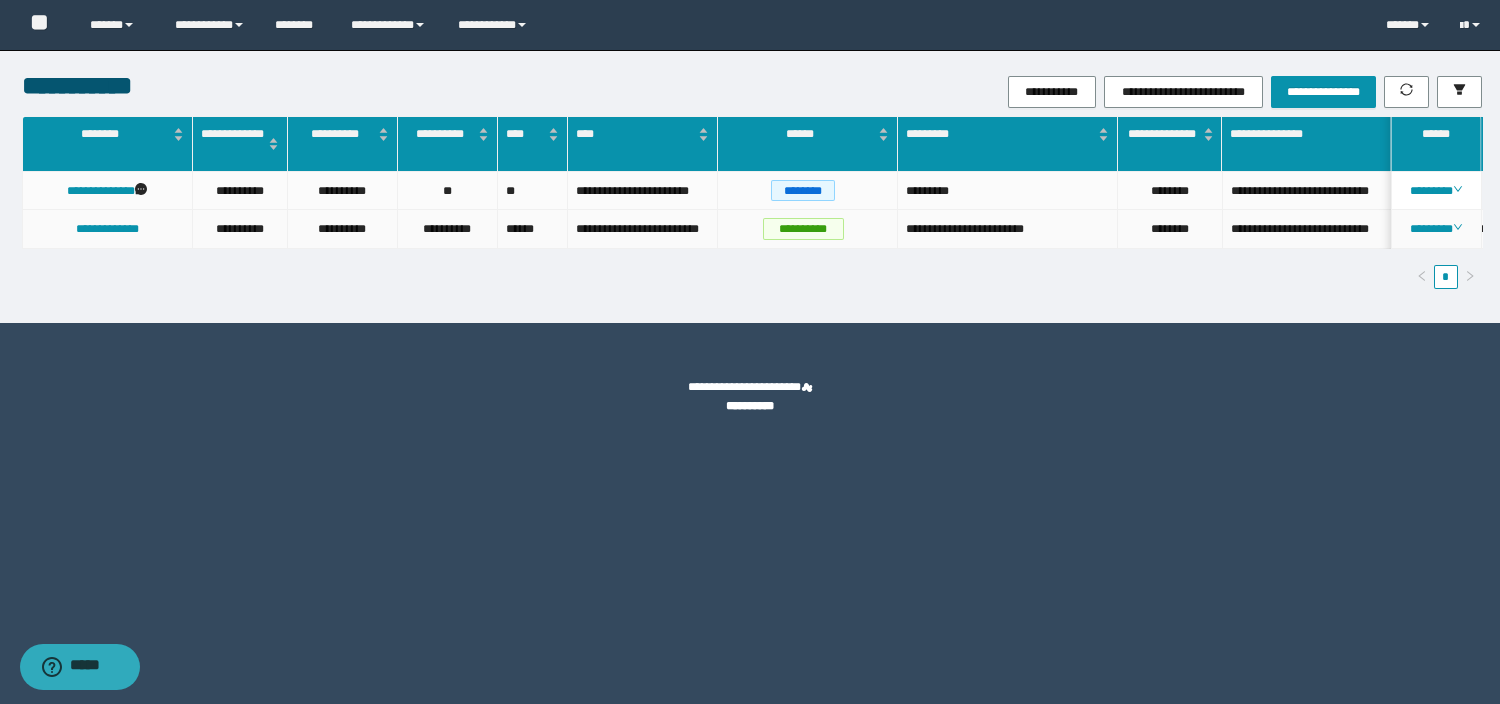 click on "**********" at bounding box center (1008, 229) 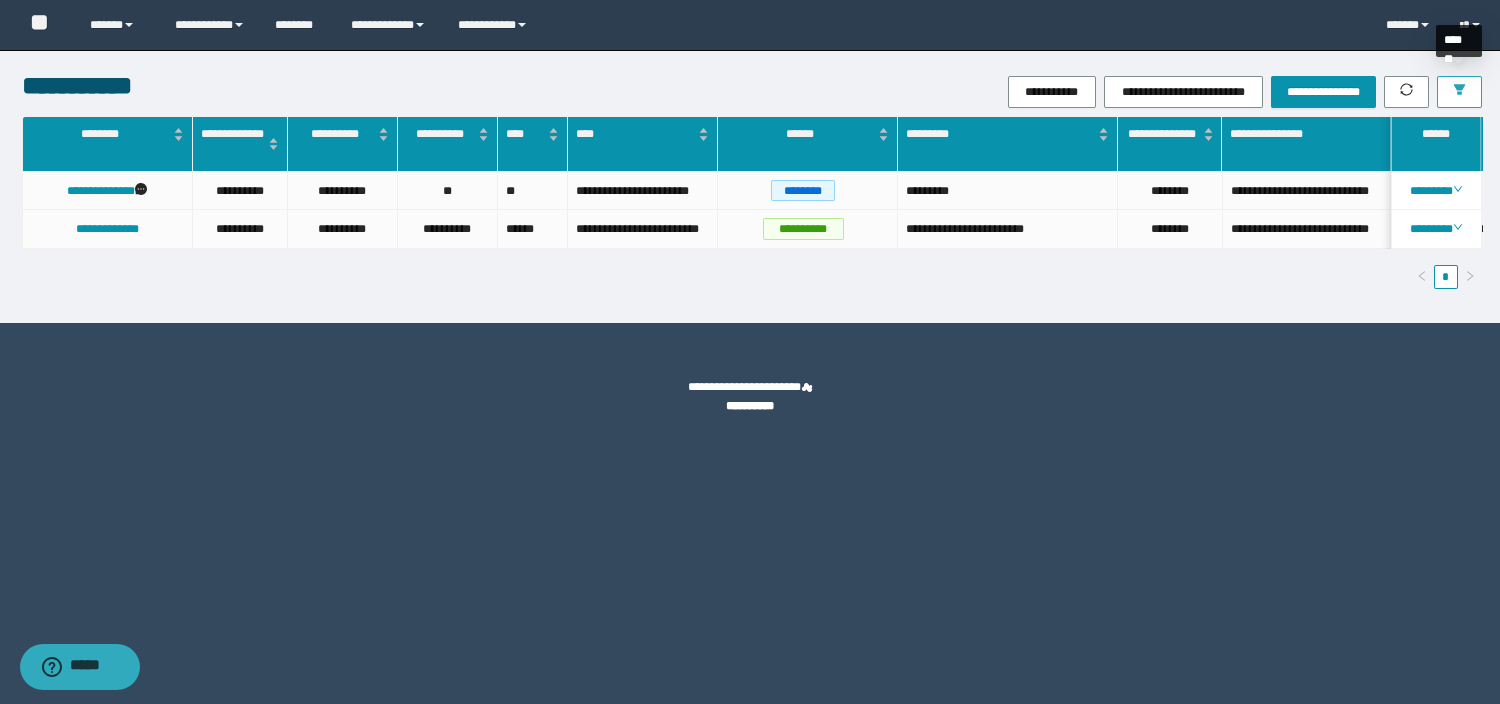 click at bounding box center (1459, 92) 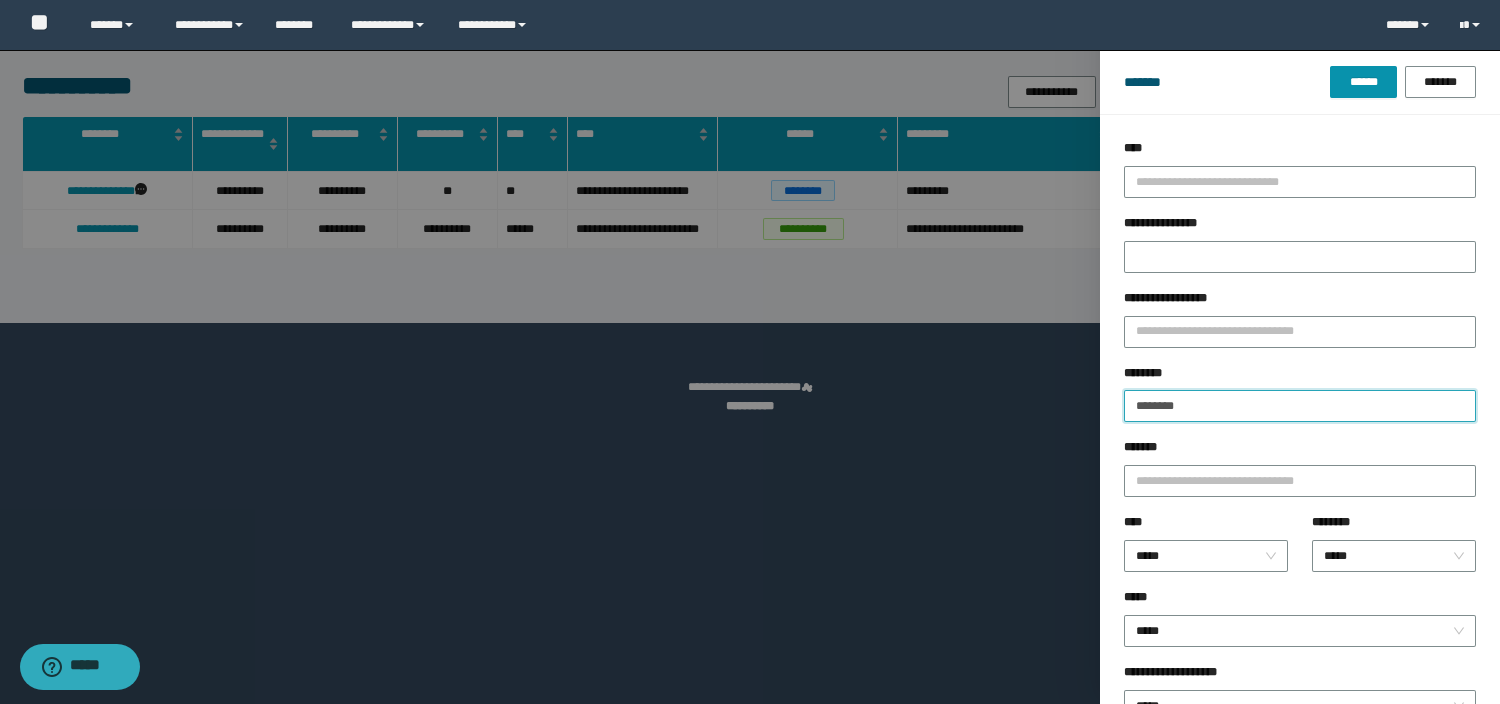 drag, startPoint x: 1199, startPoint y: 408, endPoint x: 1058, endPoint y: 428, distance: 142.41138 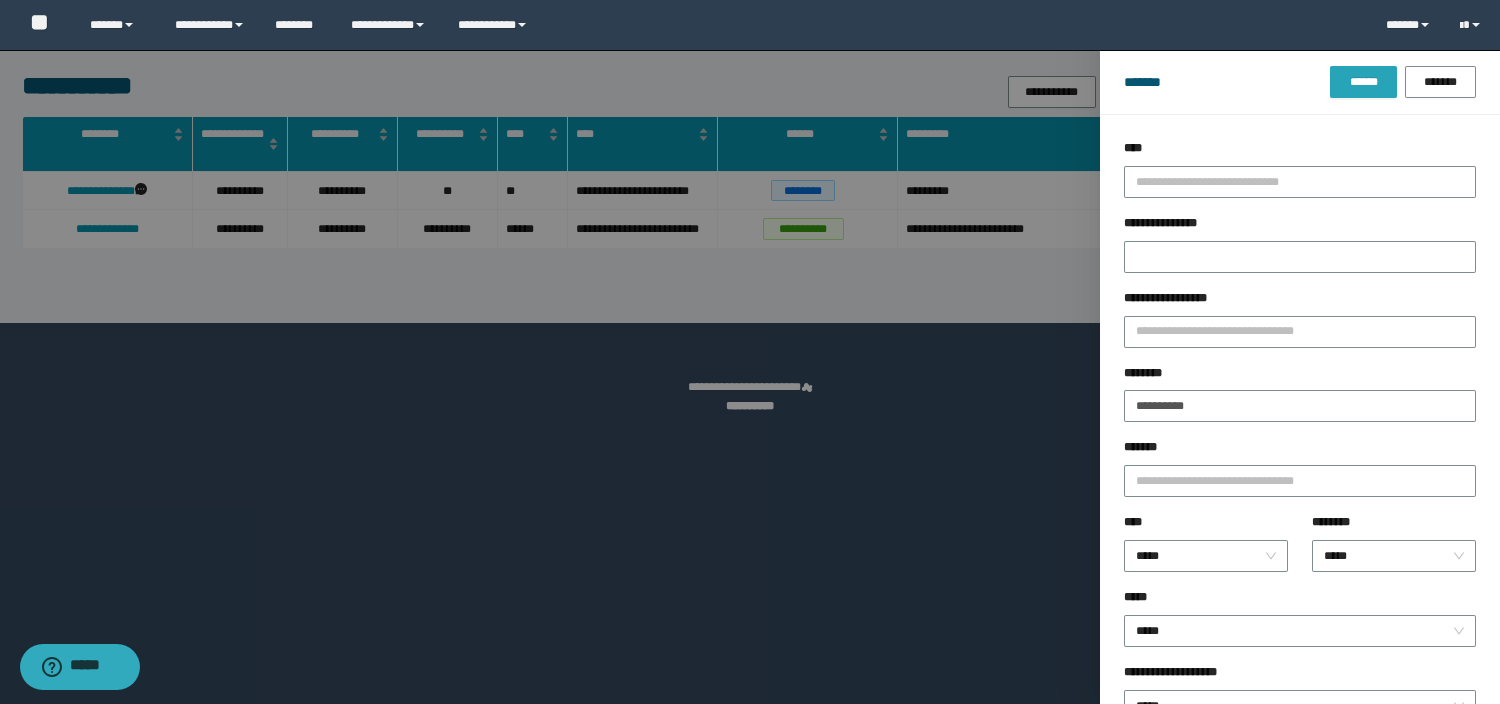 click on "******" at bounding box center [1363, 82] 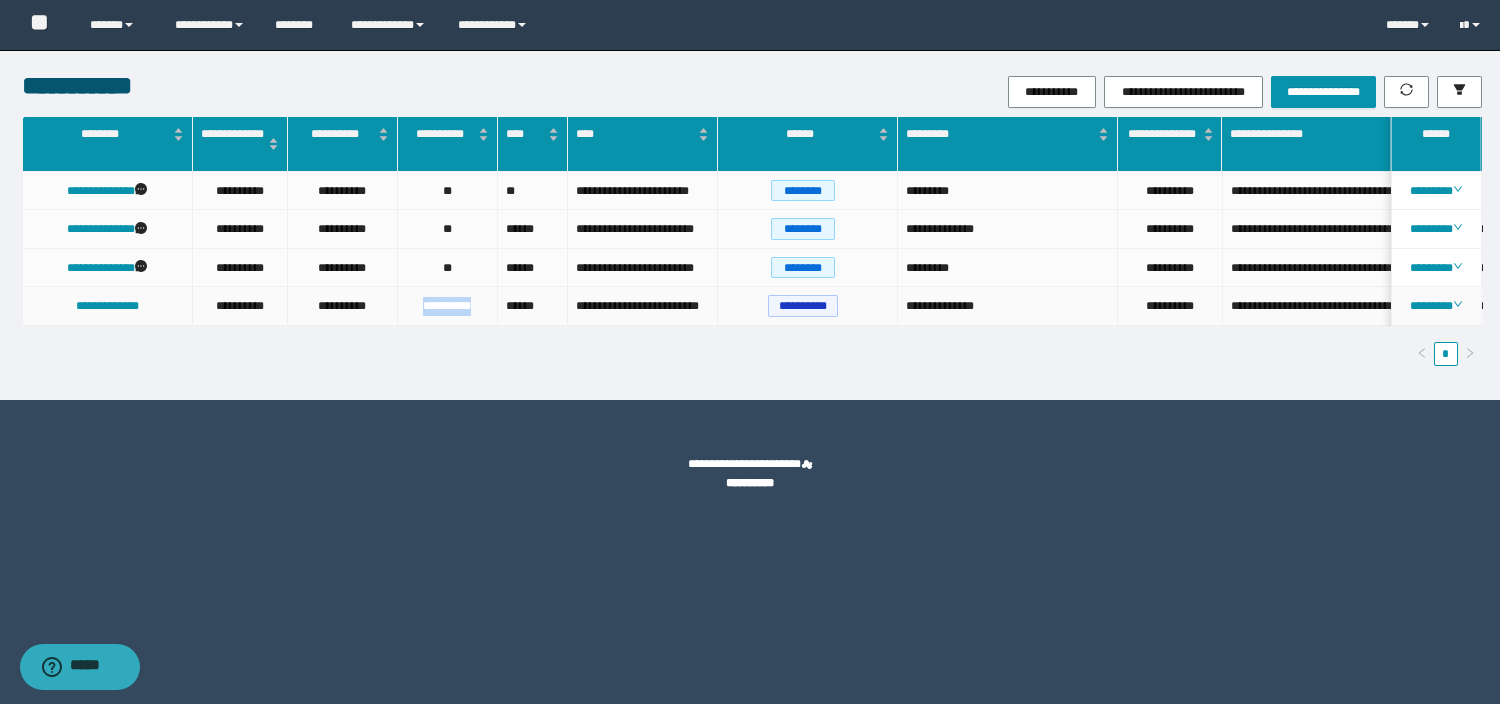 drag, startPoint x: 476, startPoint y: 307, endPoint x: 409, endPoint y: 305, distance: 67.02985 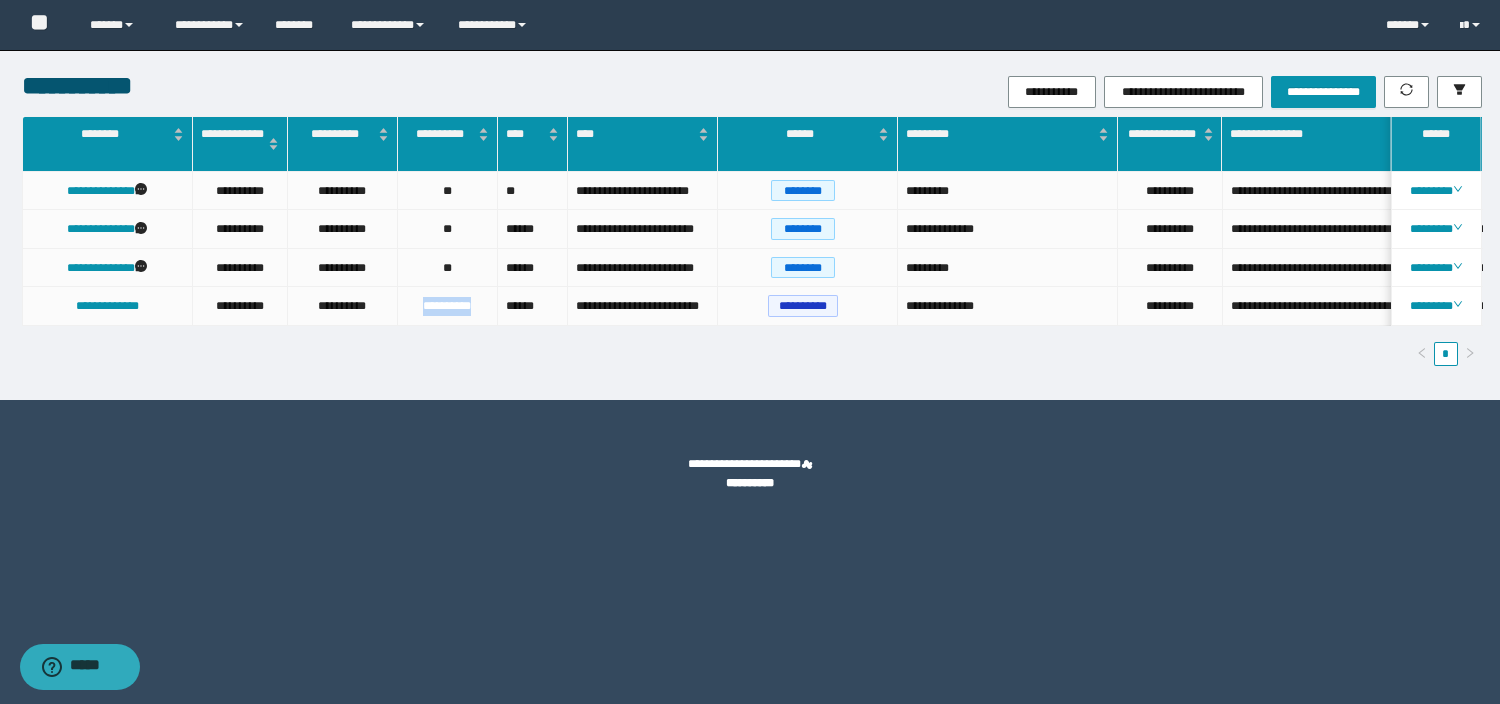 scroll, scrollTop: 0, scrollLeft: 2, axis: horizontal 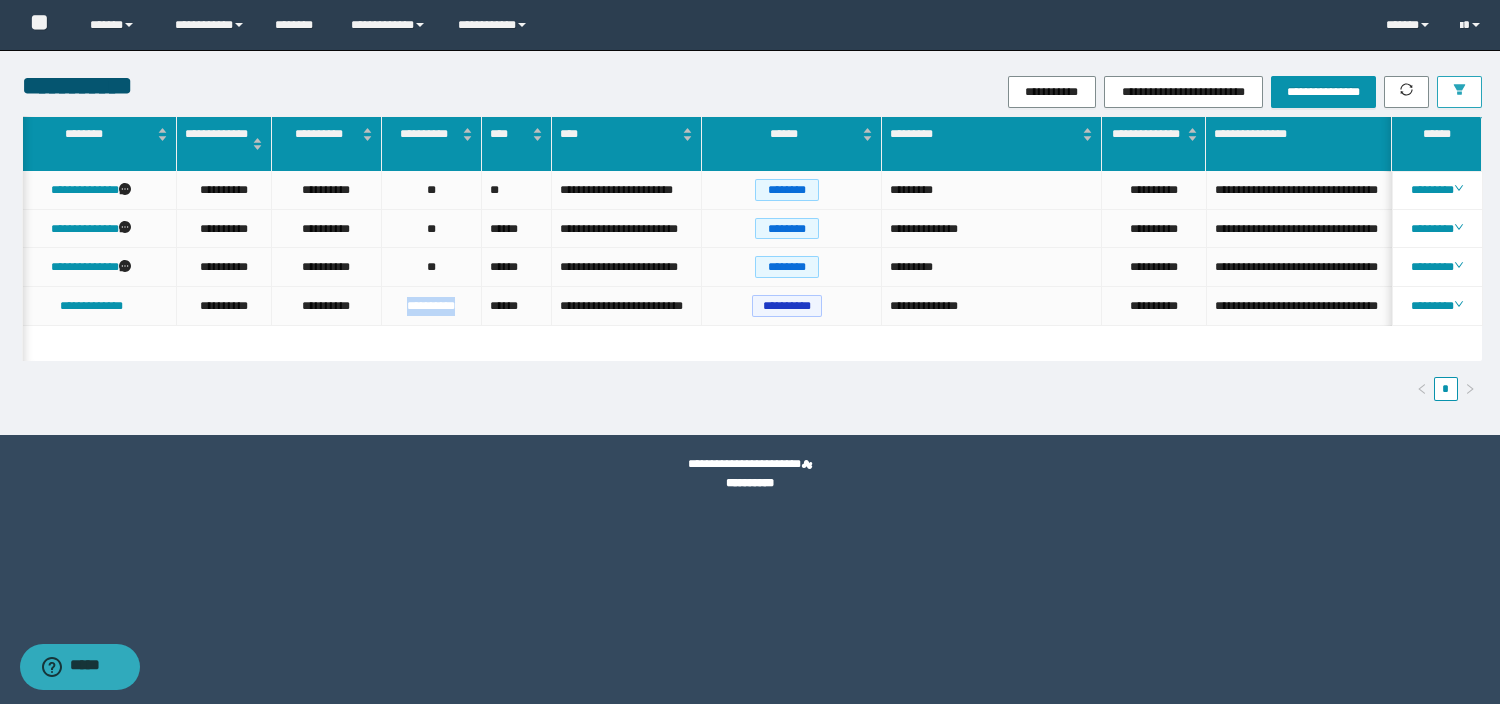 click at bounding box center (1459, 92) 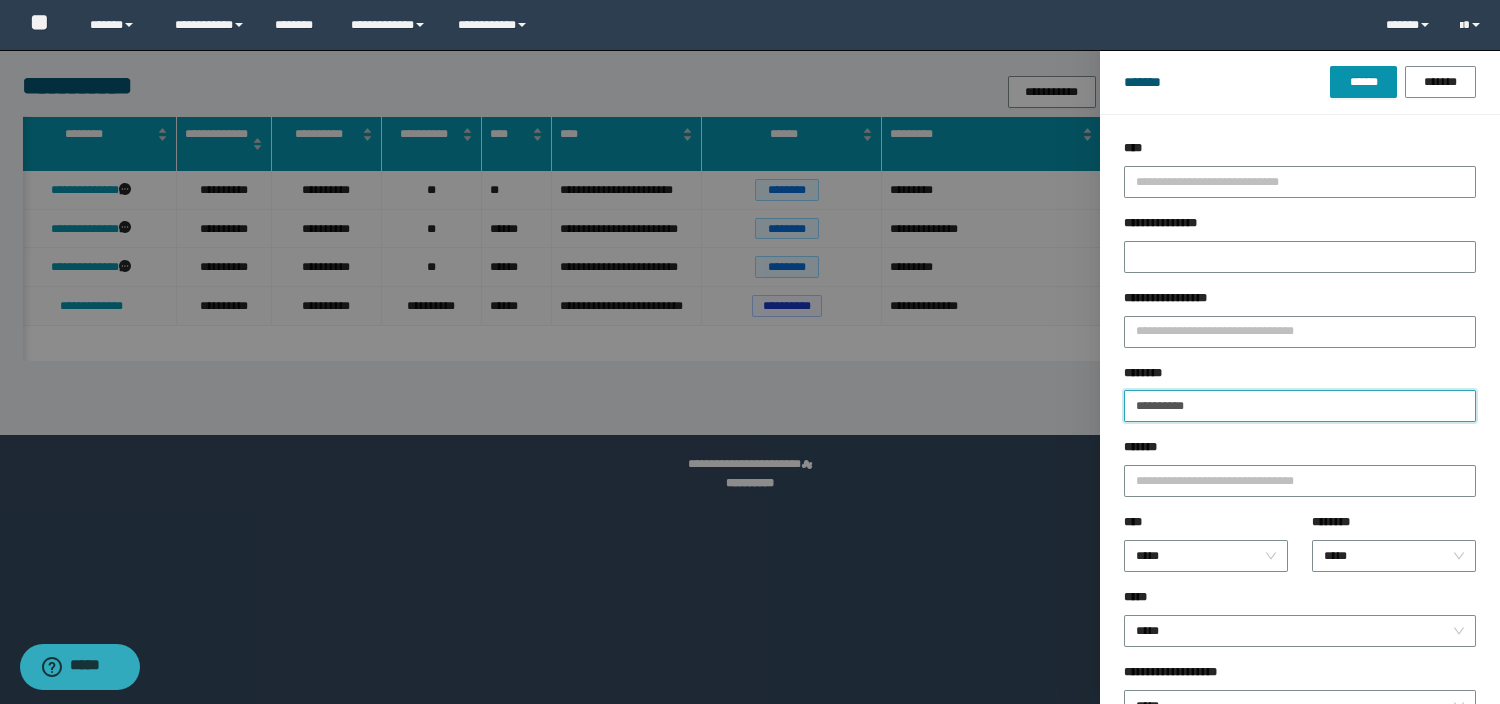 drag, startPoint x: 1224, startPoint y: 406, endPoint x: 978, endPoint y: 442, distance: 248.6202 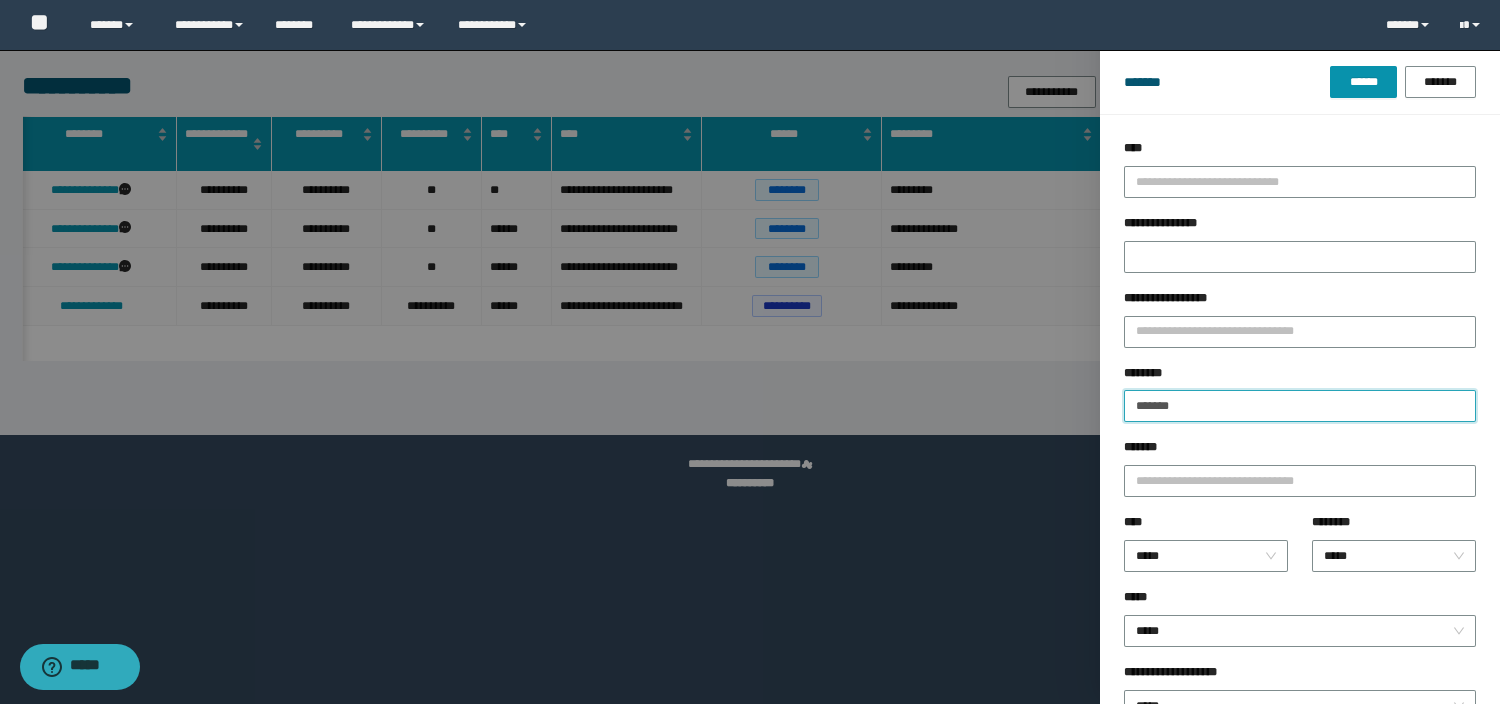 click on "******" at bounding box center [1363, 82] 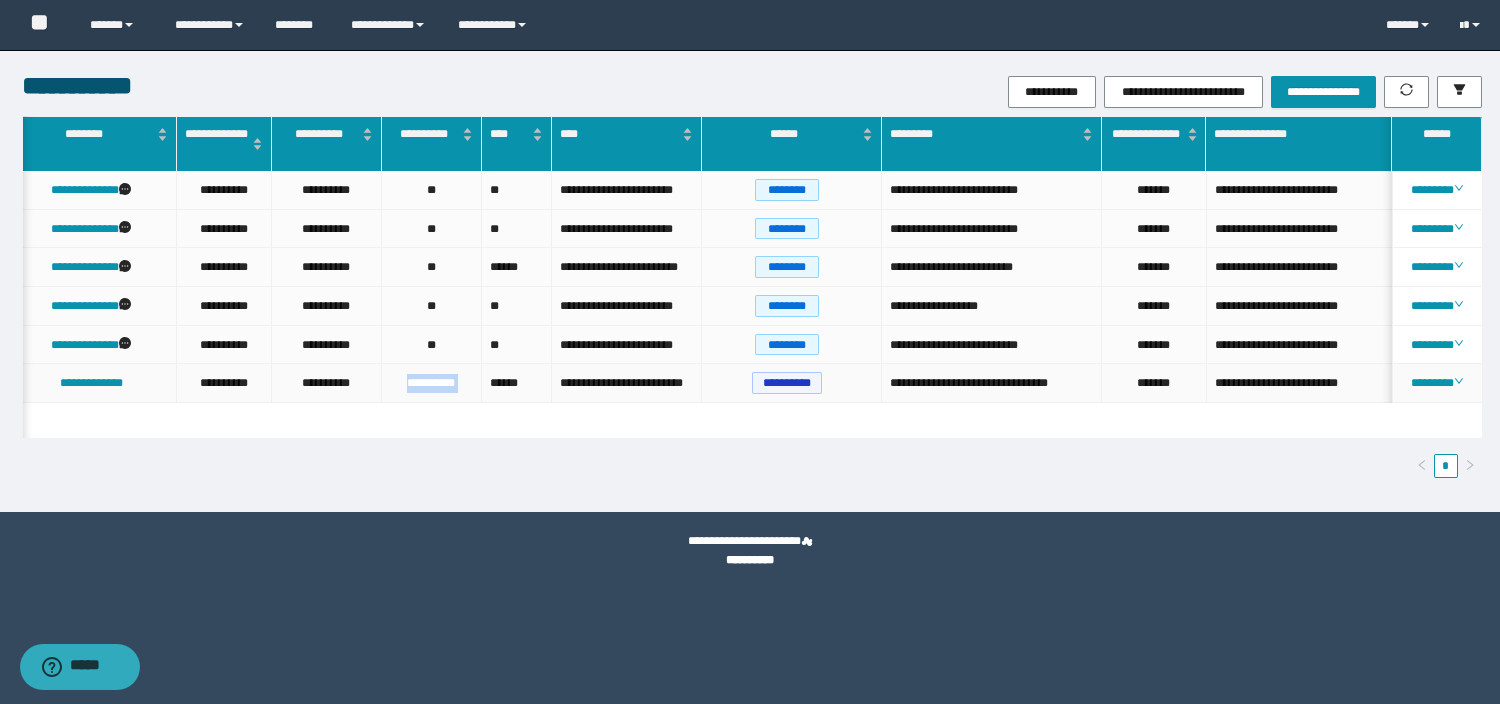 drag, startPoint x: 402, startPoint y: 385, endPoint x: 481, endPoint y: 386, distance: 79.00633 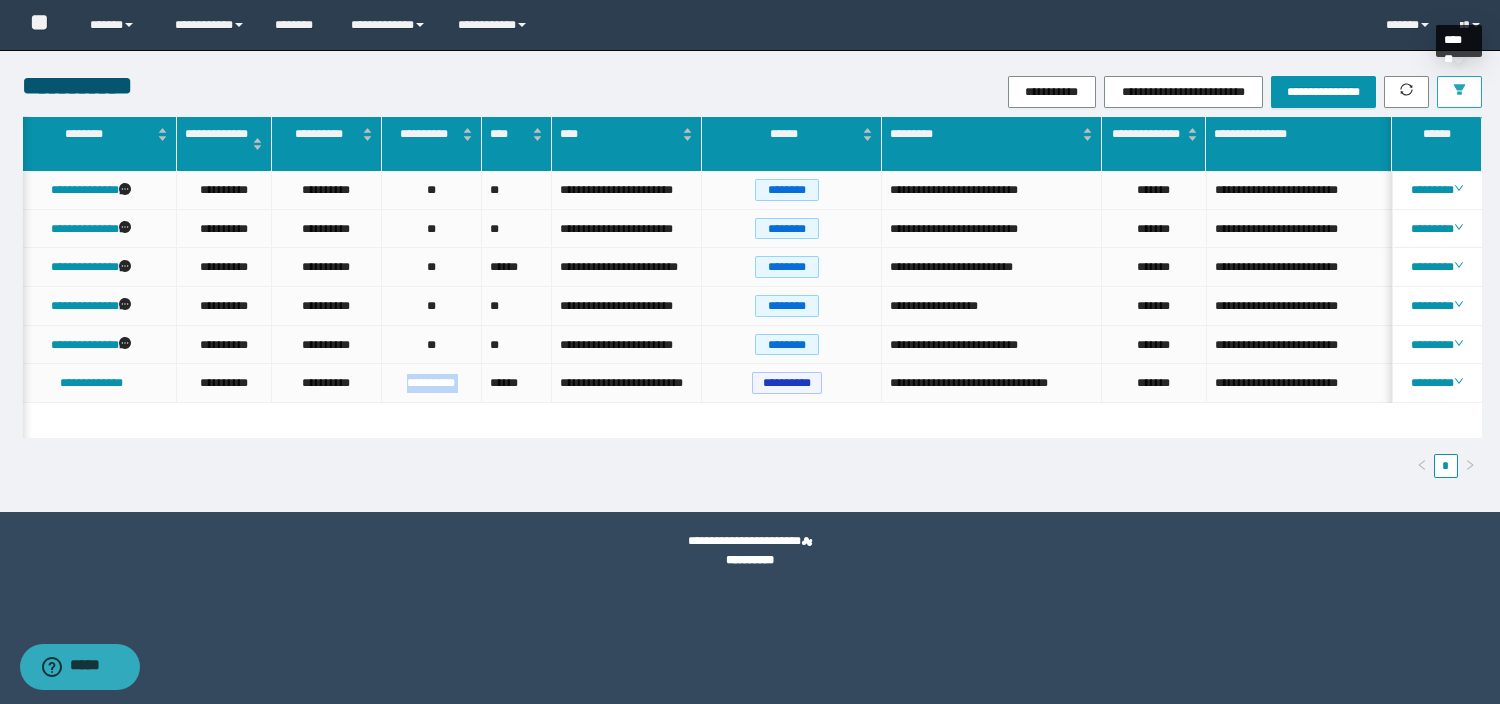 click 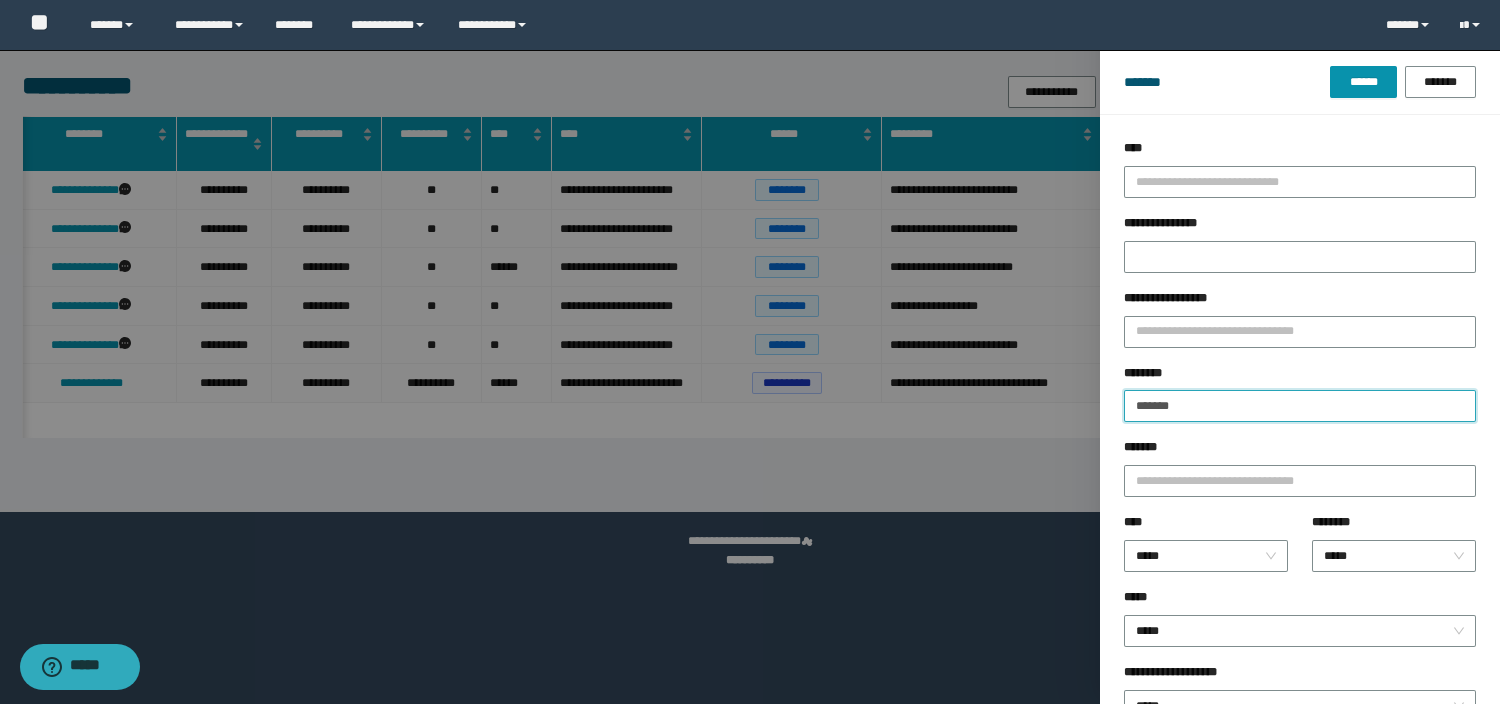 drag, startPoint x: 1206, startPoint y: 414, endPoint x: 932, endPoint y: 425, distance: 274.2207 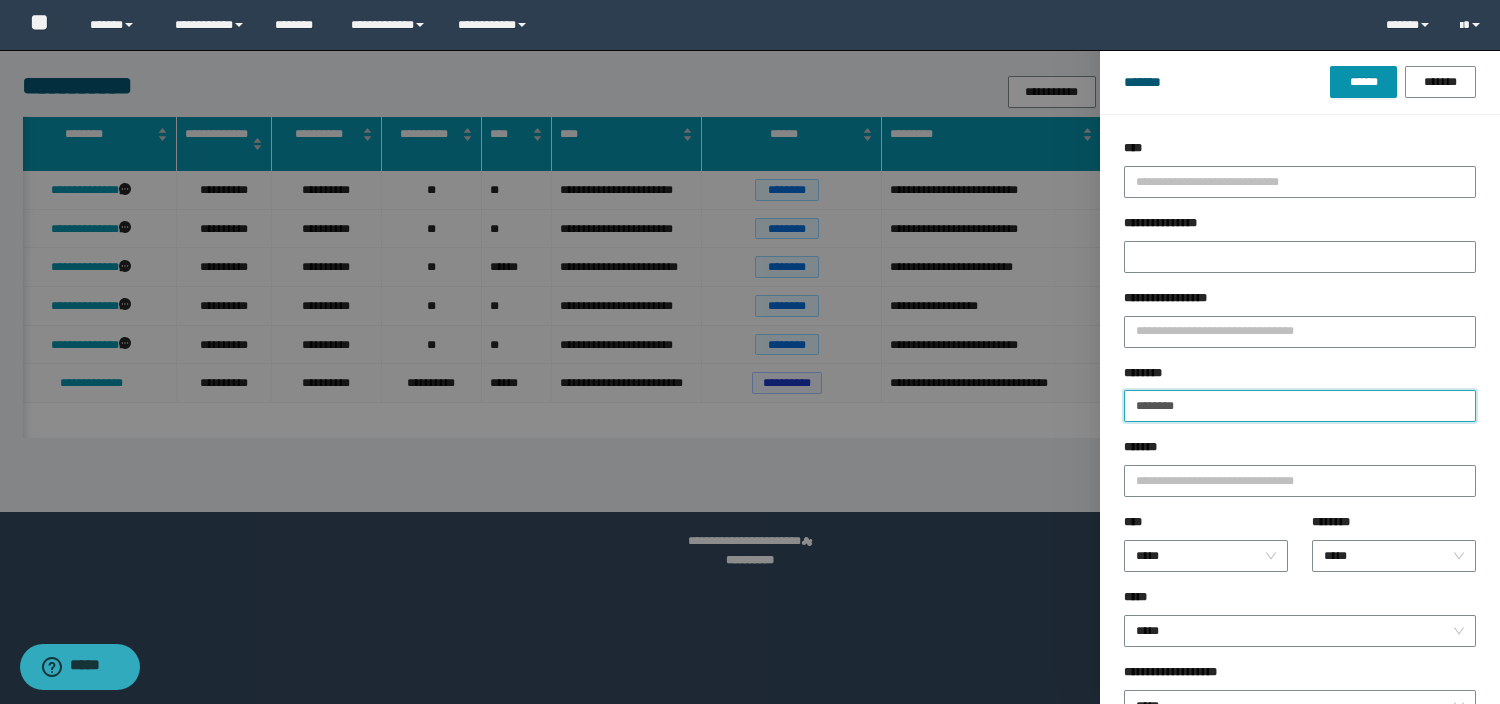 type on "********" 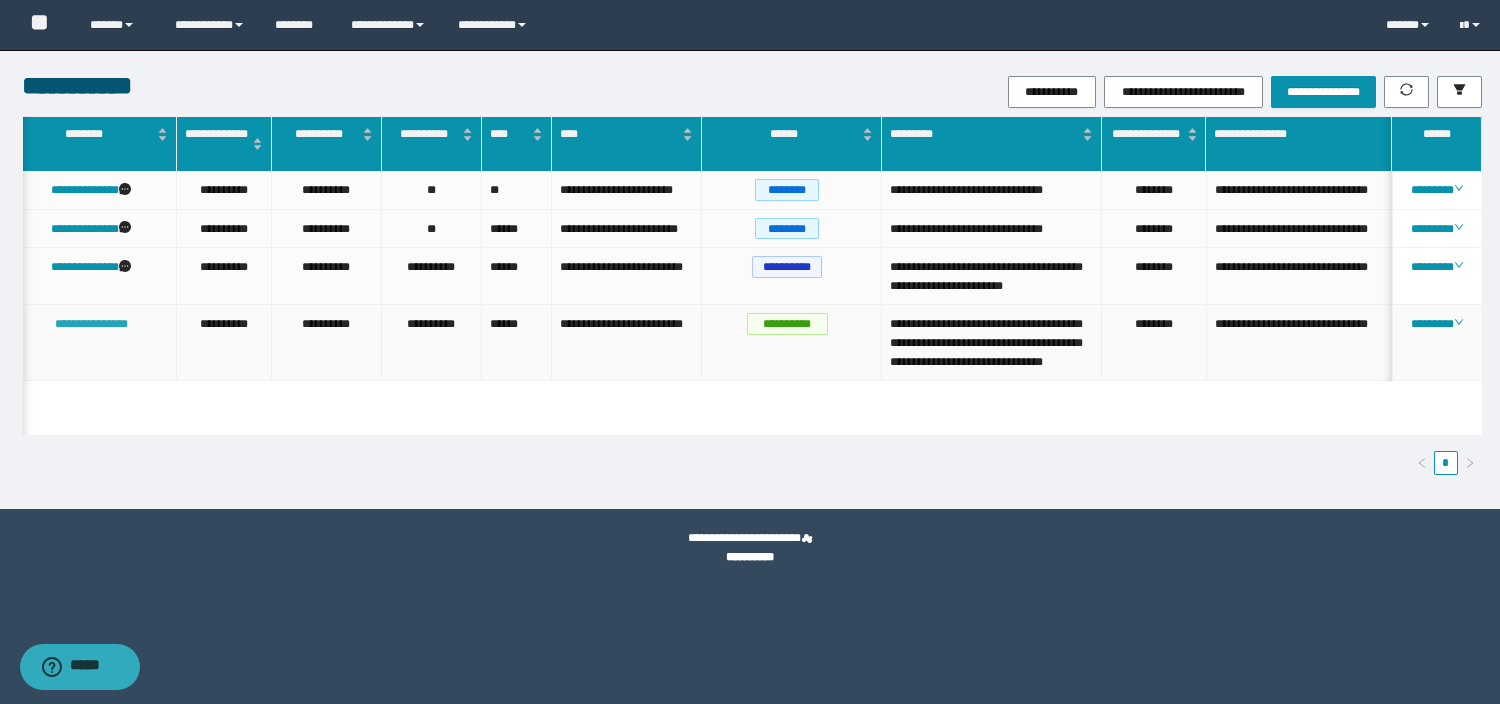 click on "**********" at bounding box center (91, 324) 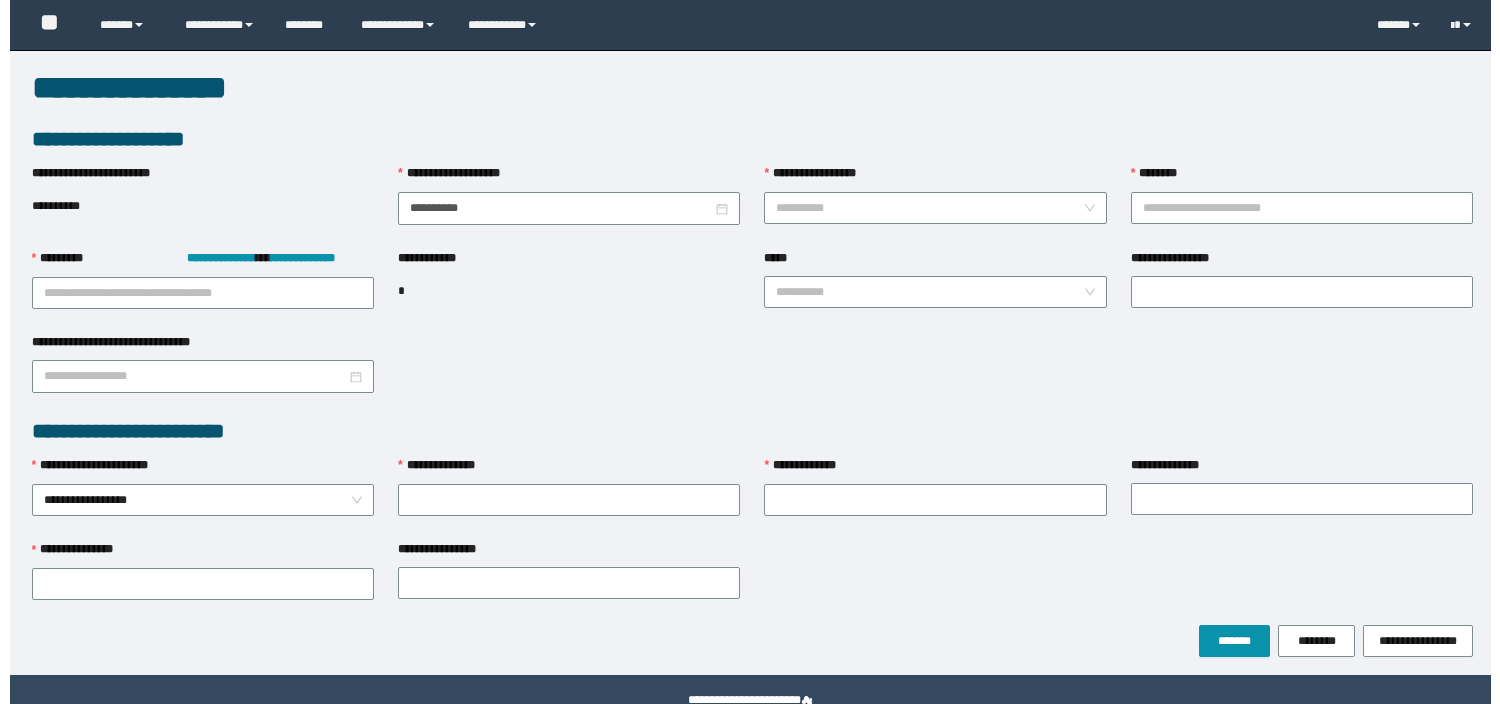 scroll, scrollTop: 0, scrollLeft: 0, axis: both 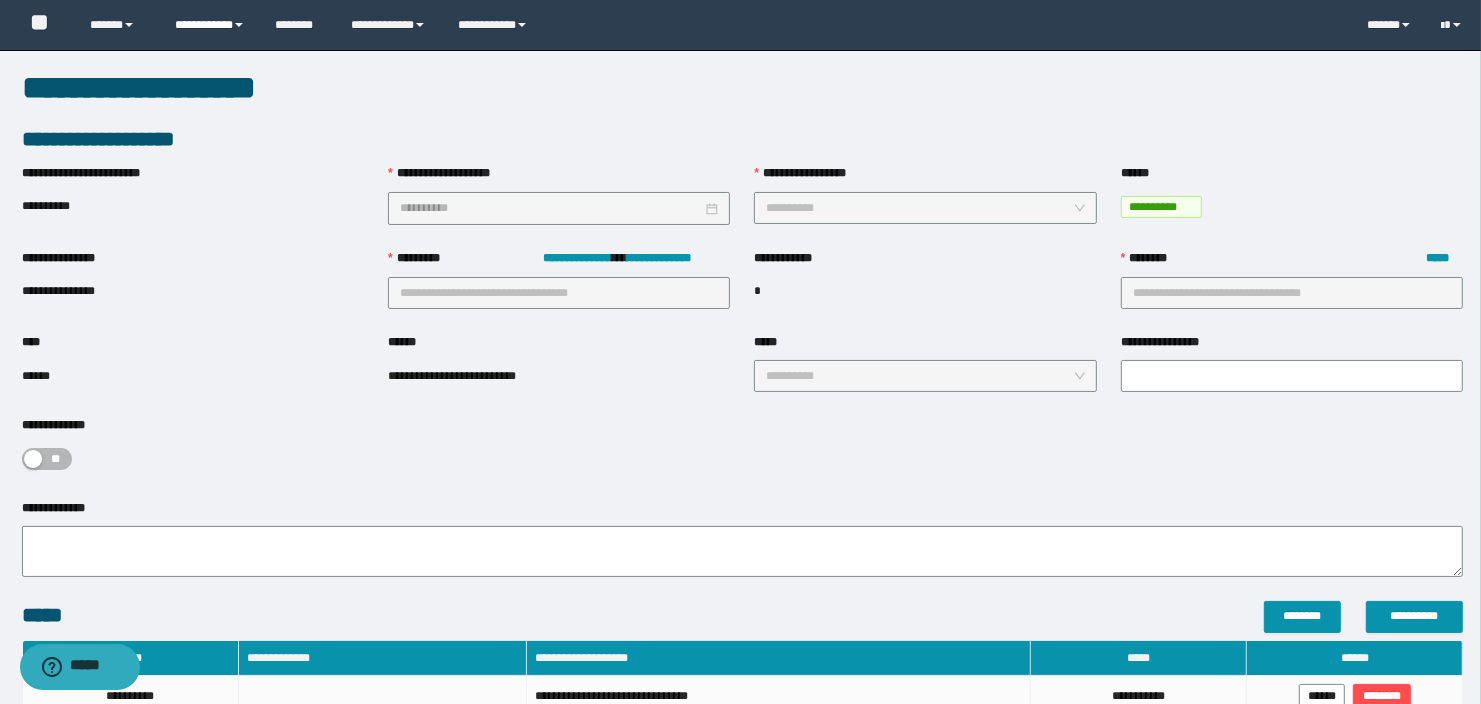 type on "**********" 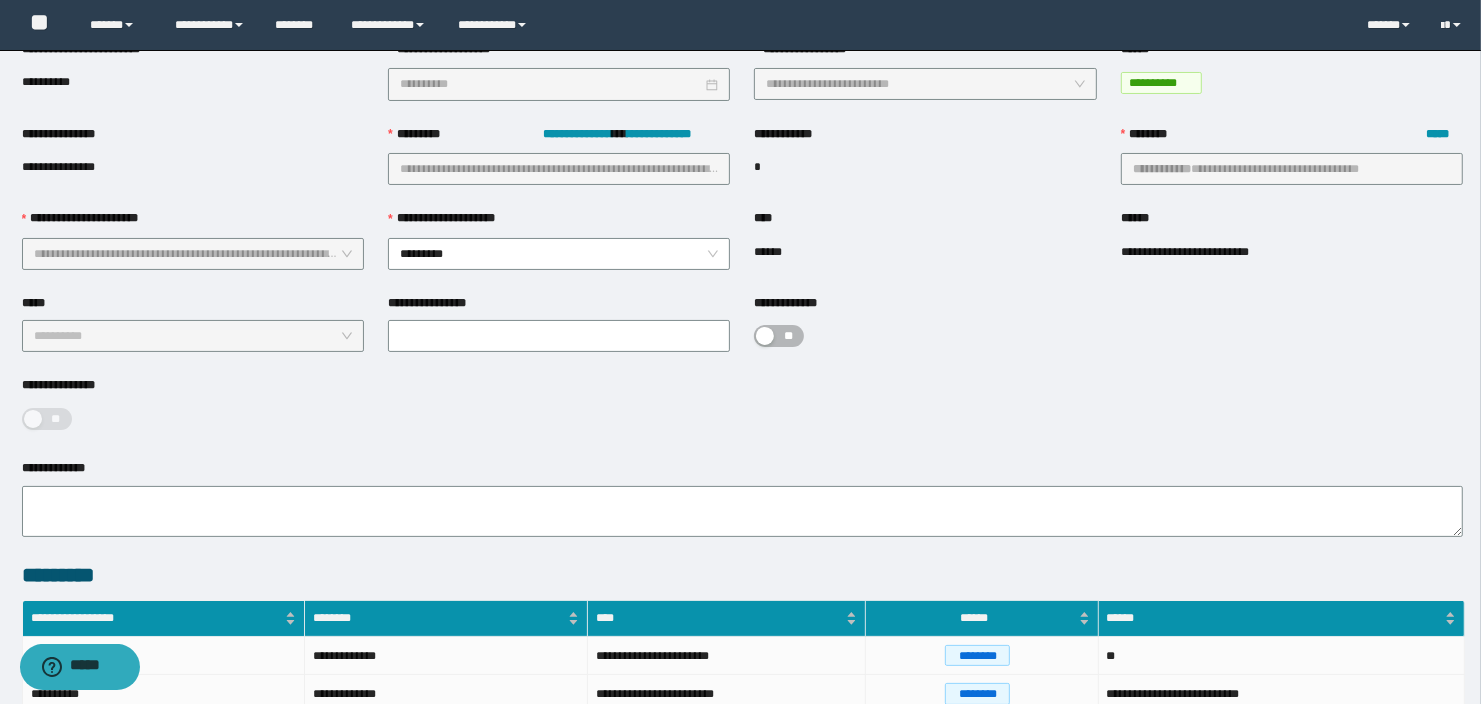 scroll, scrollTop: 0, scrollLeft: 0, axis: both 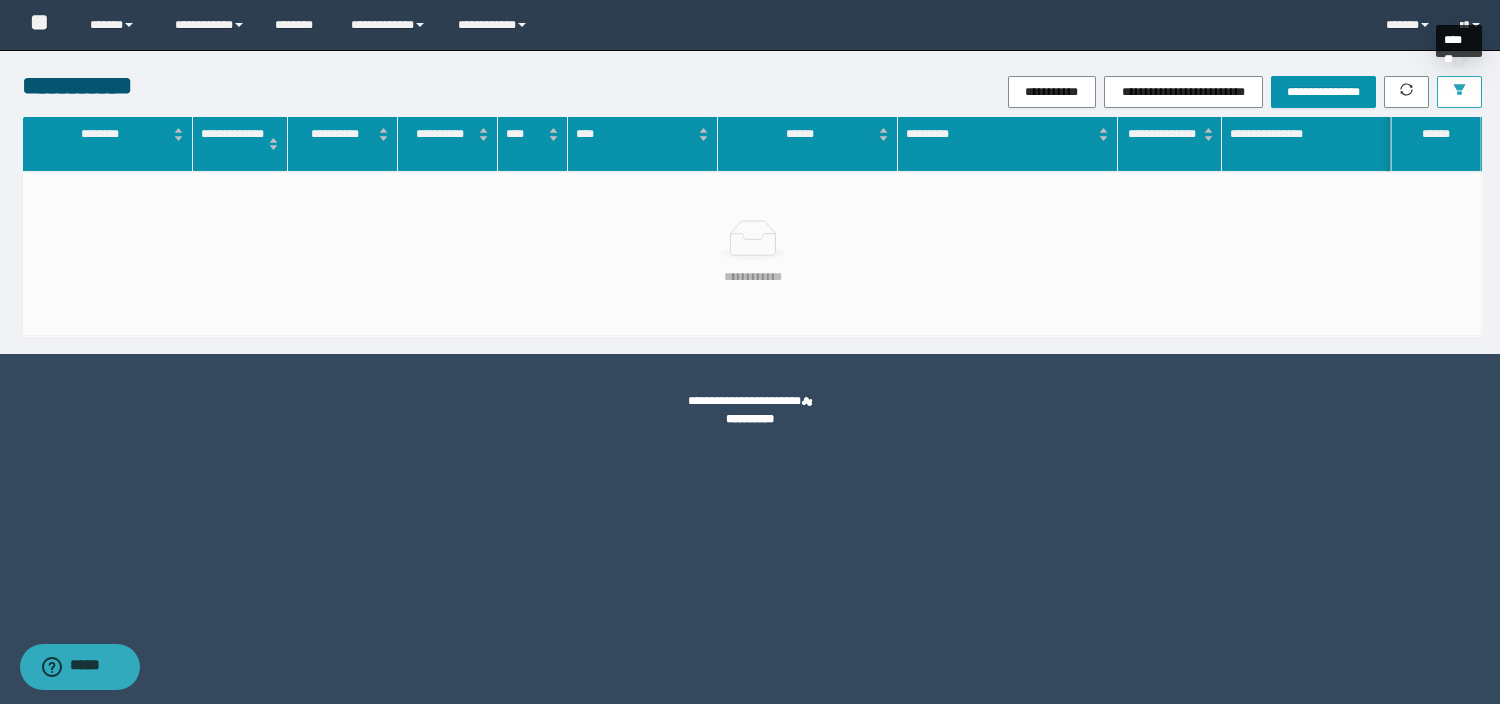 click at bounding box center (1459, 92) 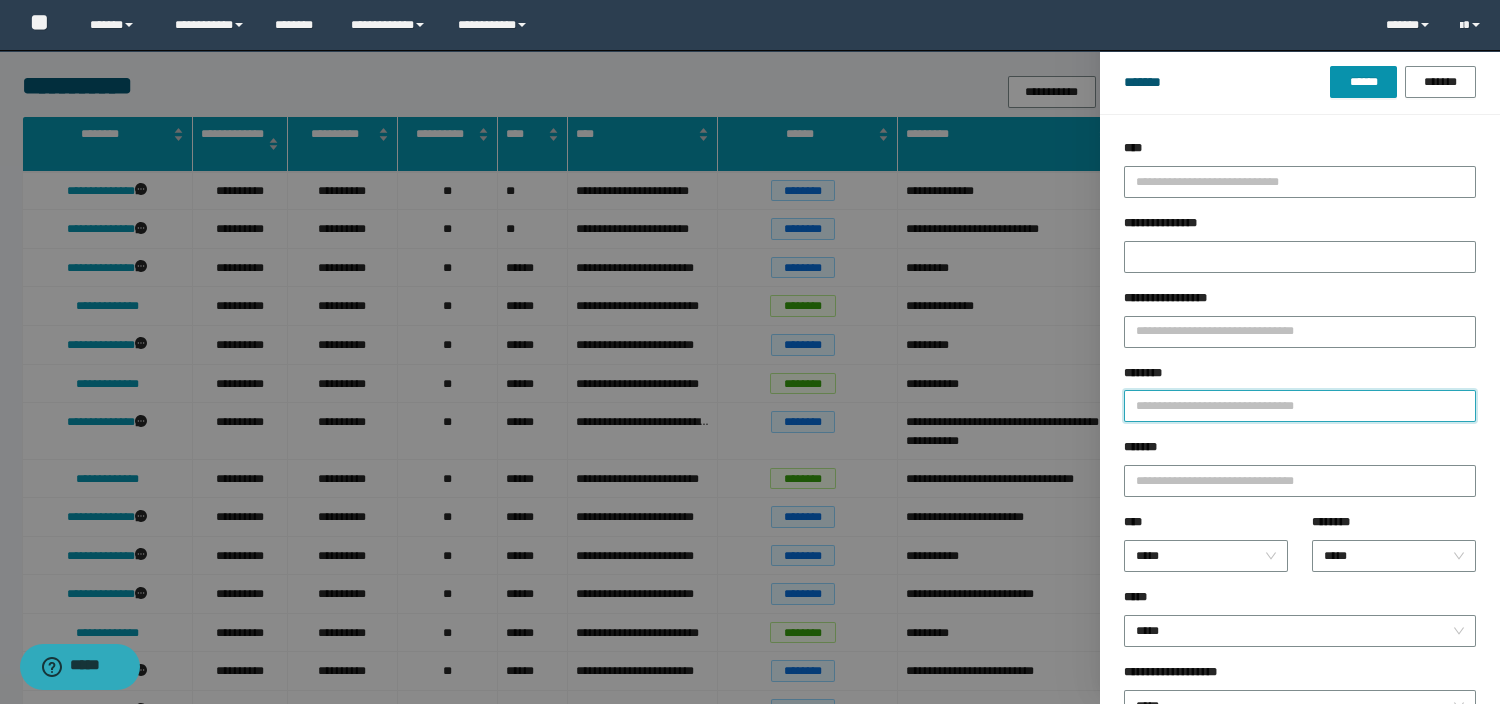 paste on "********" 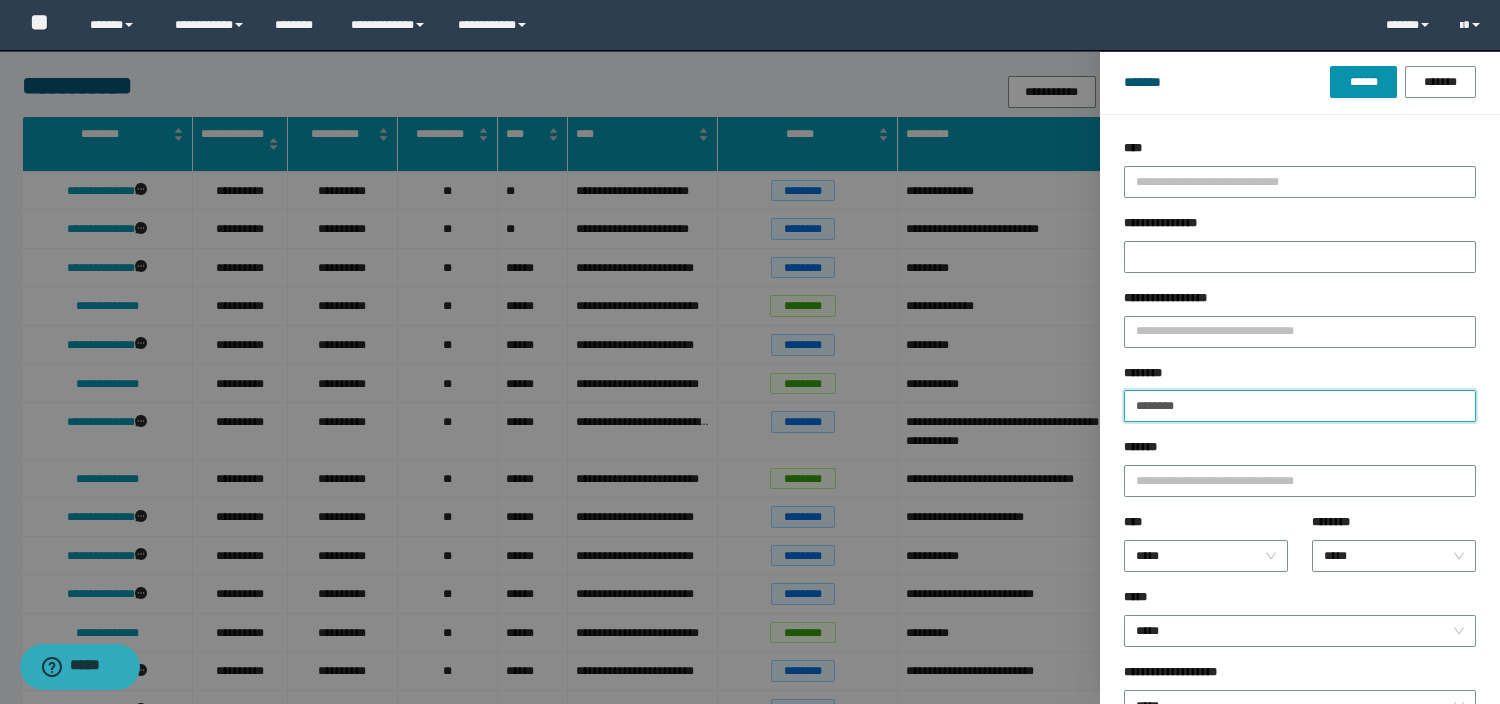 click on "******" at bounding box center [1363, 82] 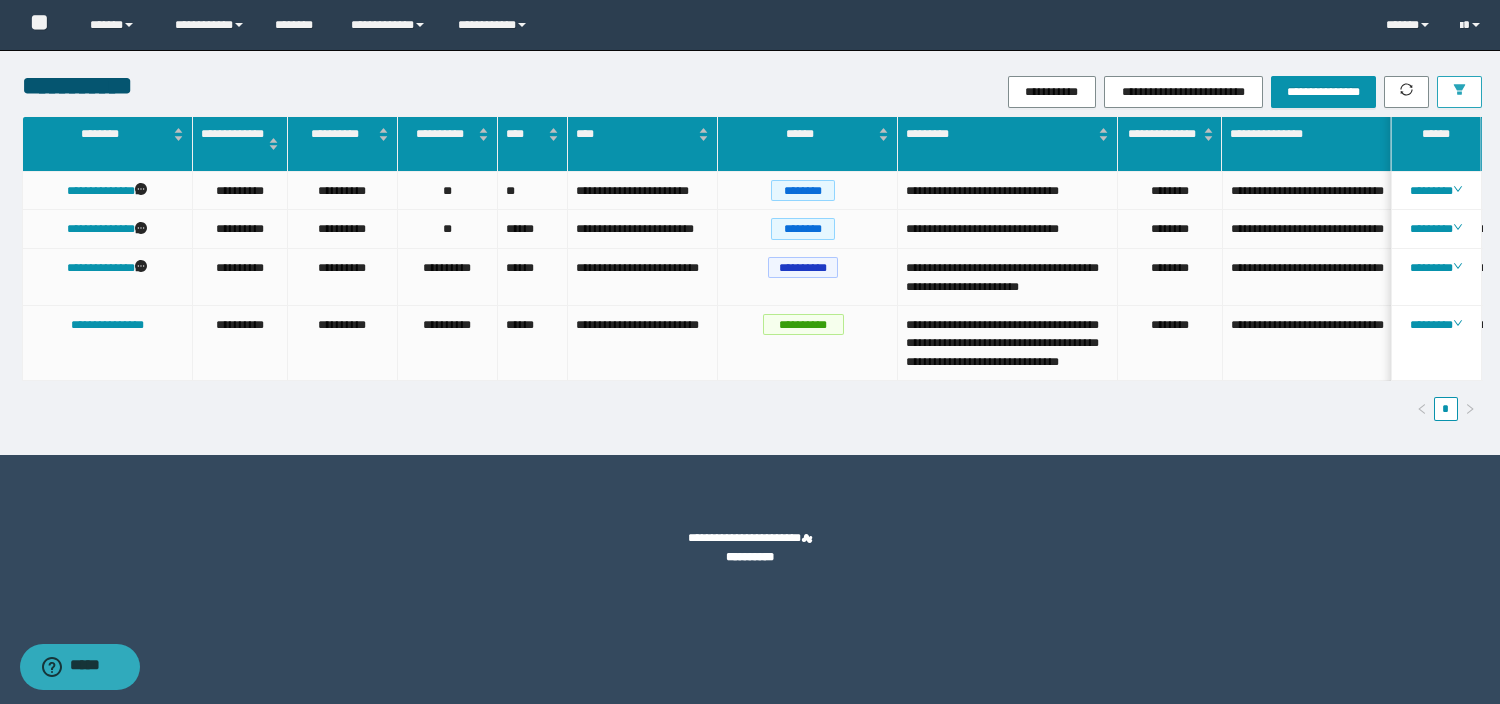 scroll, scrollTop: 0, scrollLeft: 22, axis: horizontal 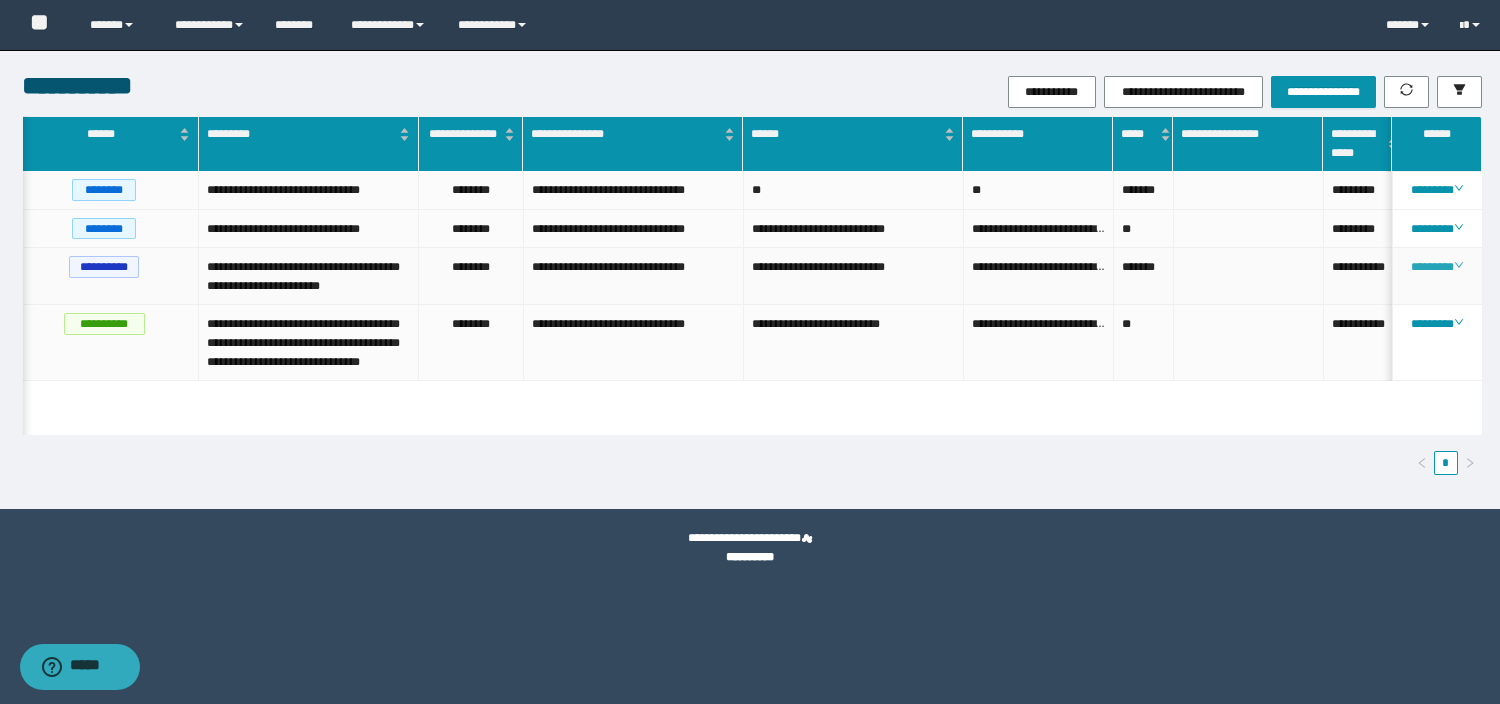 drag, startPoint x: 1446, startPoint y: 295, endPoint x: 1467, endPoint y: 267, distance: 35 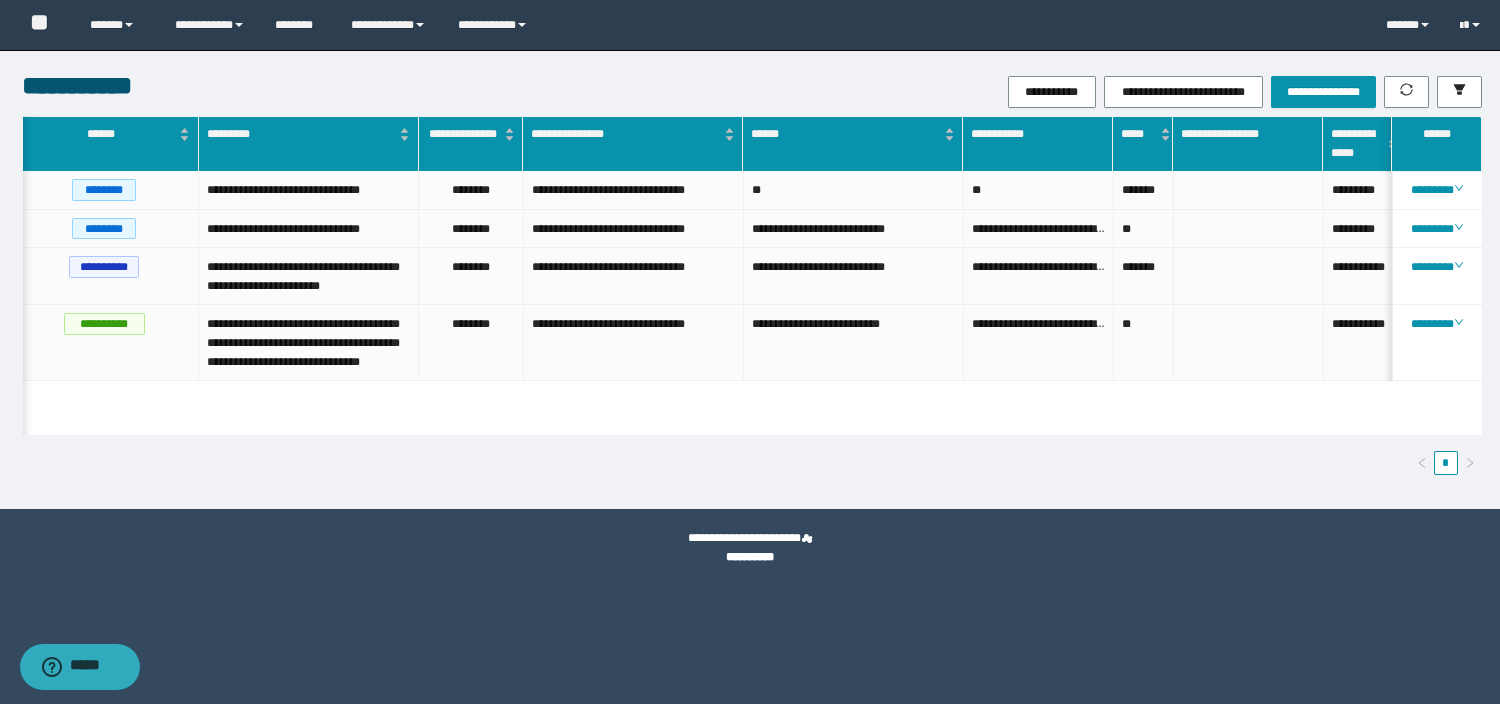scroll, scrollTop: 0, scrollLeft: 453, axis: horizontal 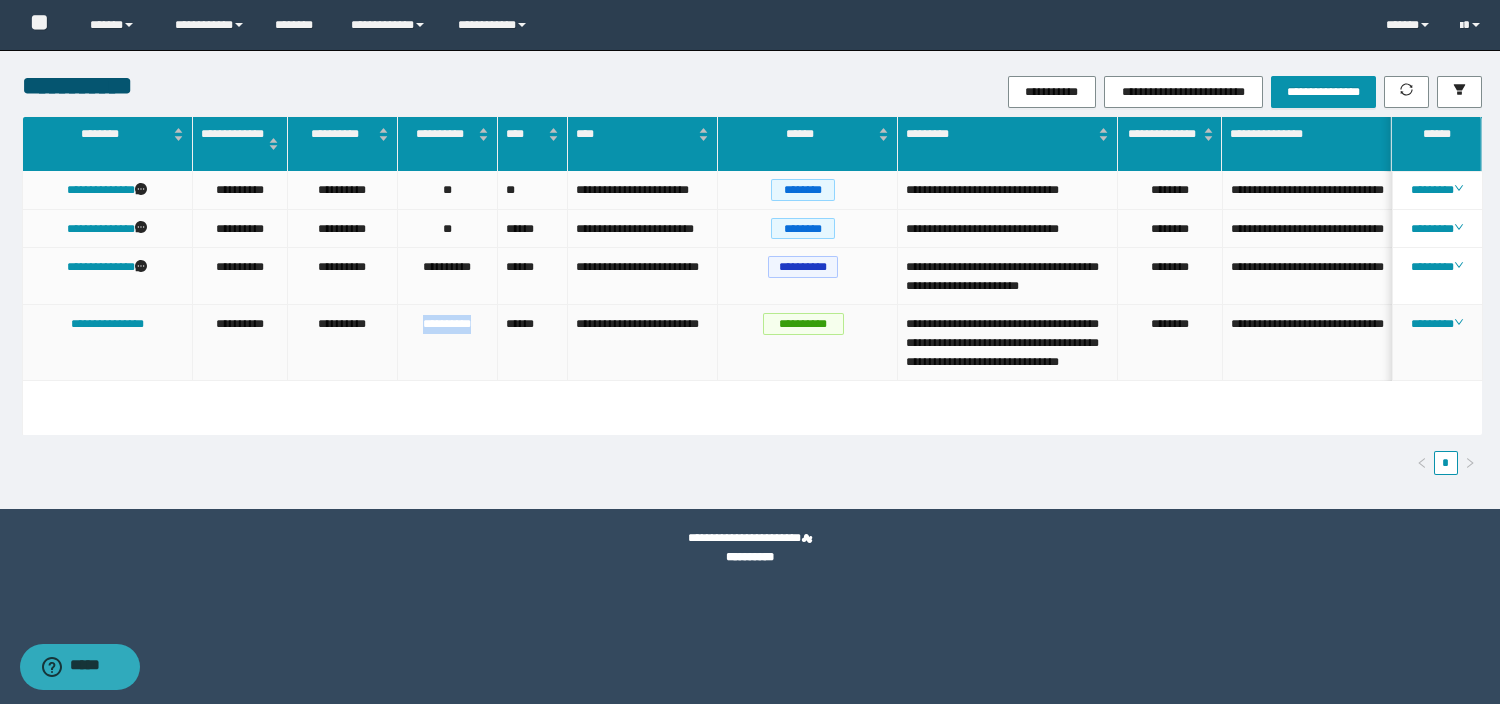 drag, startPoint x: 421, startPoint y: 342, endPoint x: 474, endPoint y: 490, distance: 157.20369 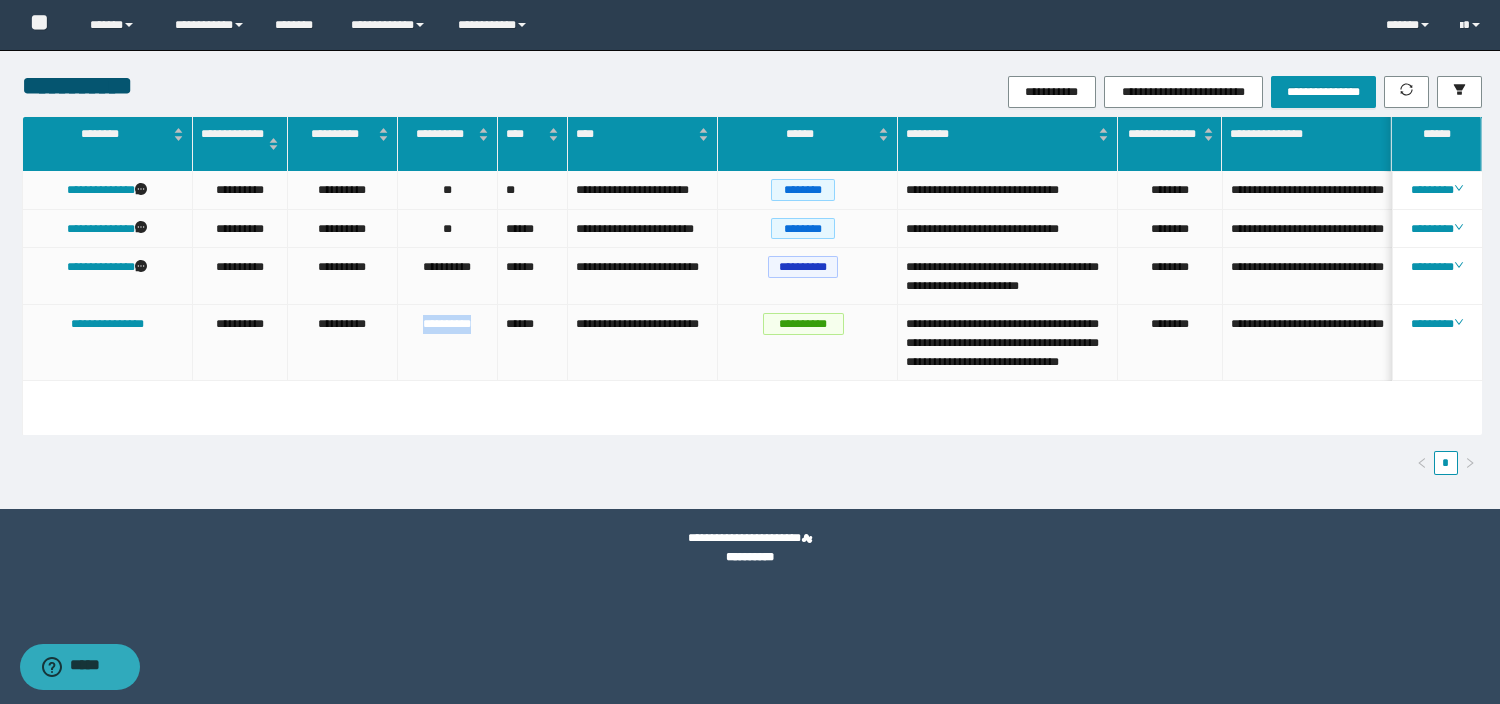 scroll, scrollTop: 0, scrollLeft: 0, axis: both 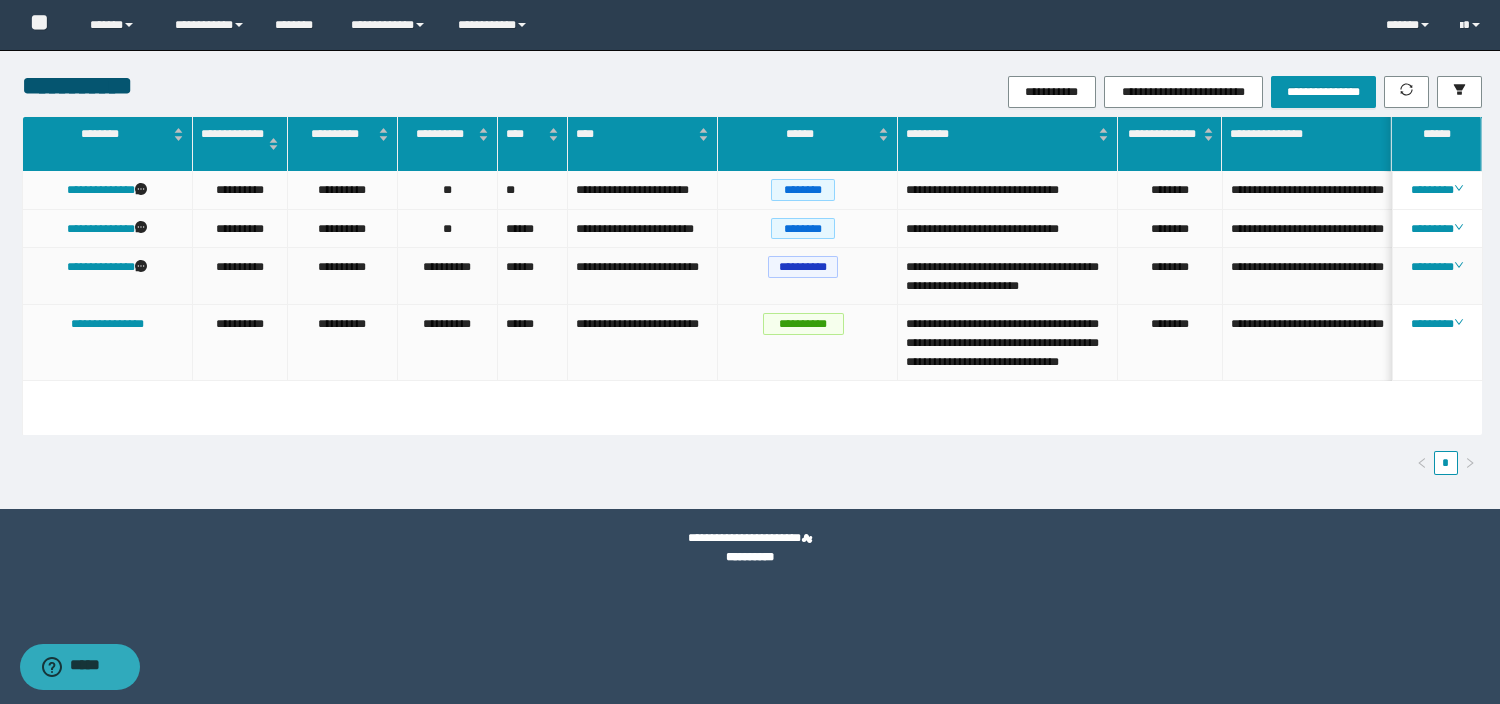 click on "**********" at bounding box center (803, 267) 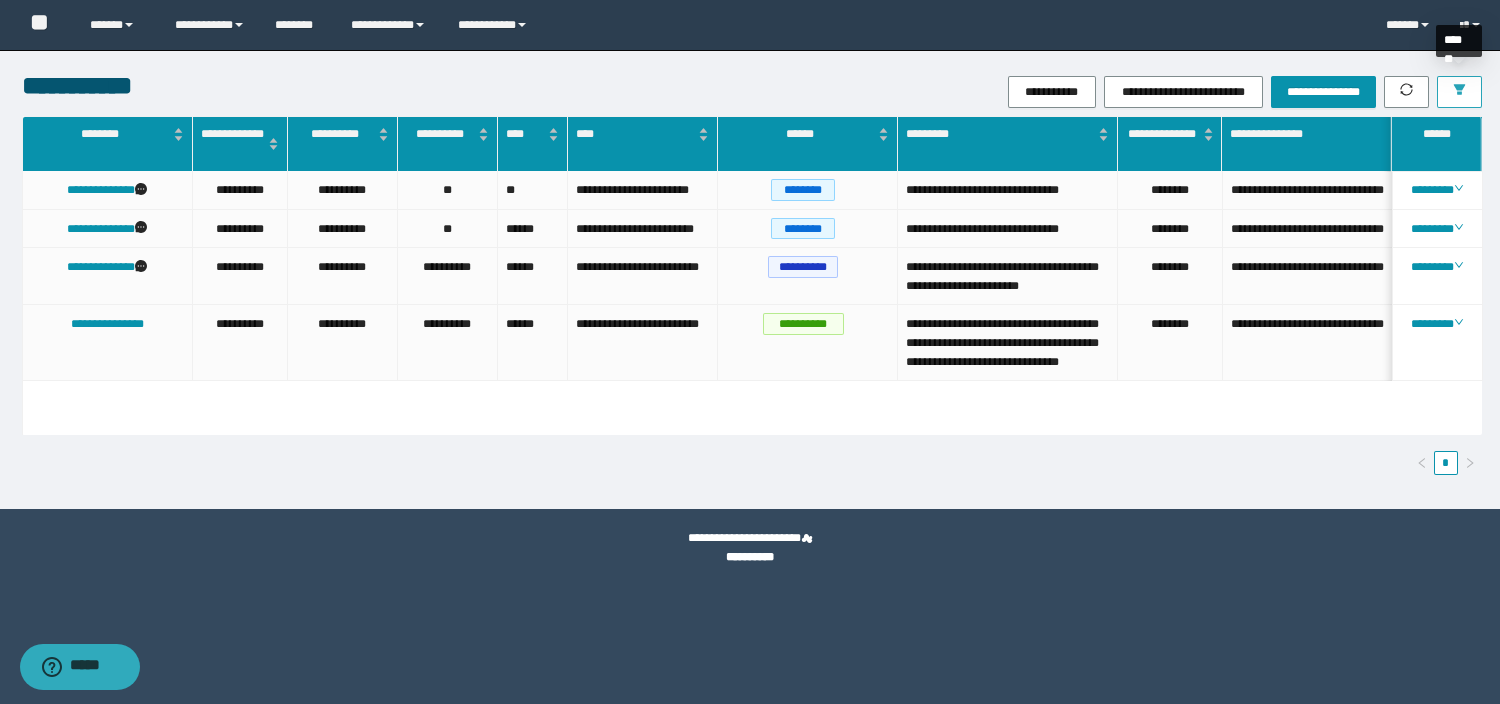 click at bounding box center (1459, 92) 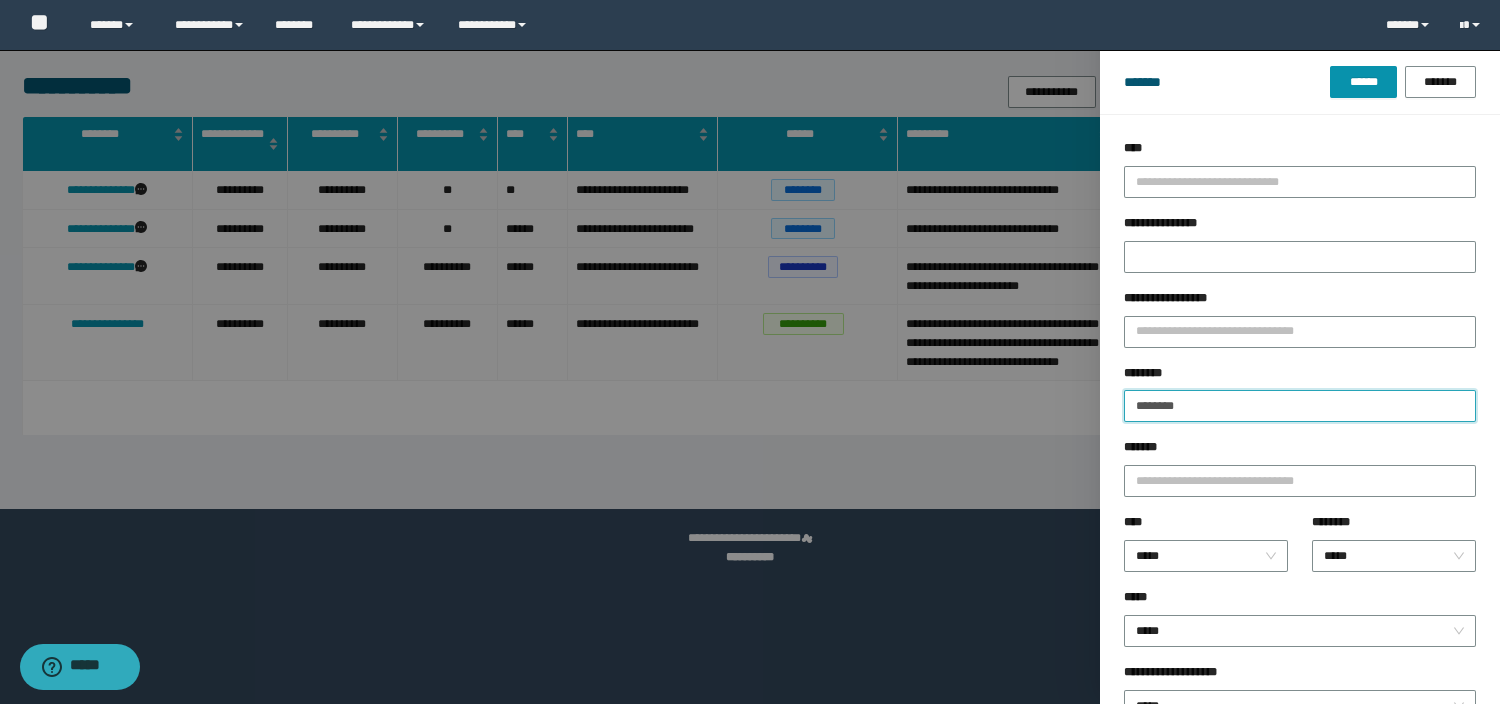 drag, startPoint x: 1205, startPoint y: 409, endPoint x: 1000, endPoint y: 401, distance: 205.15604 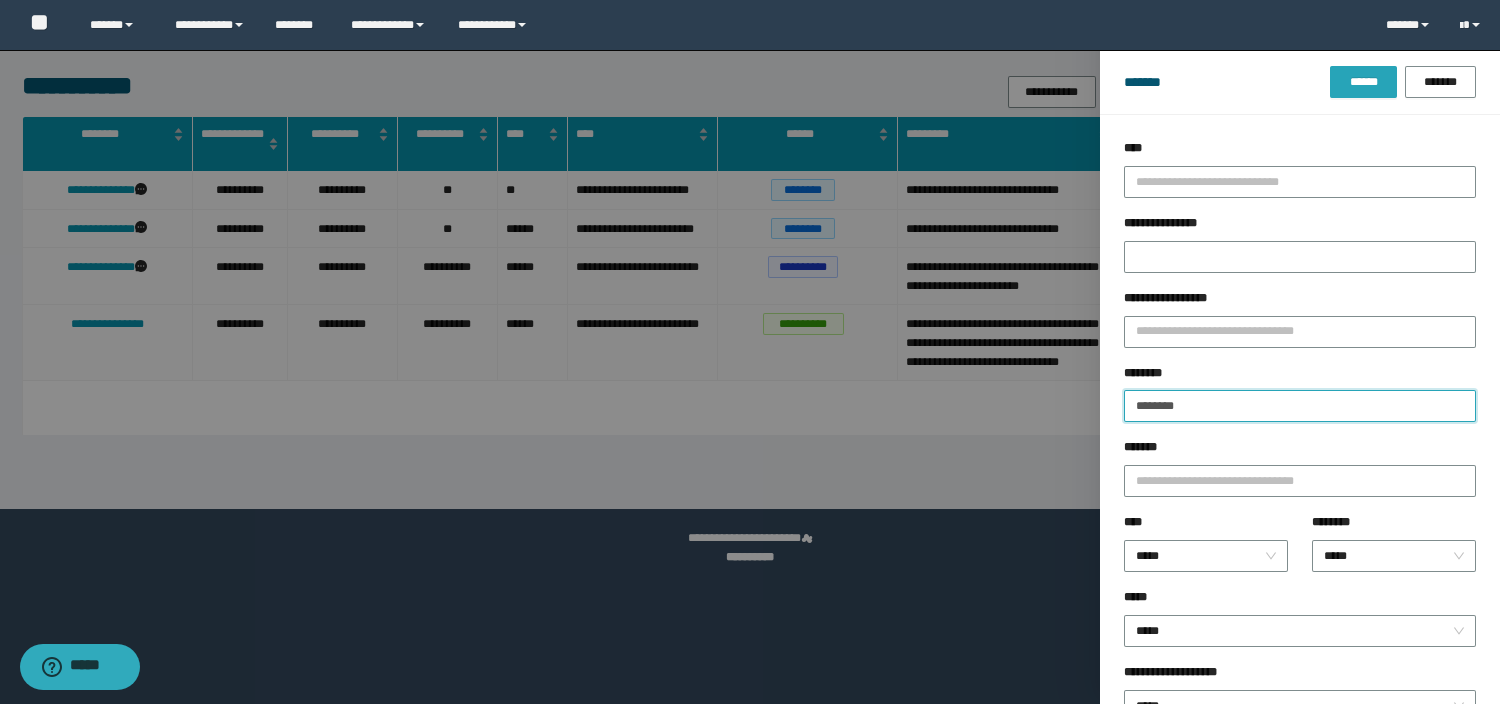 type on "********" 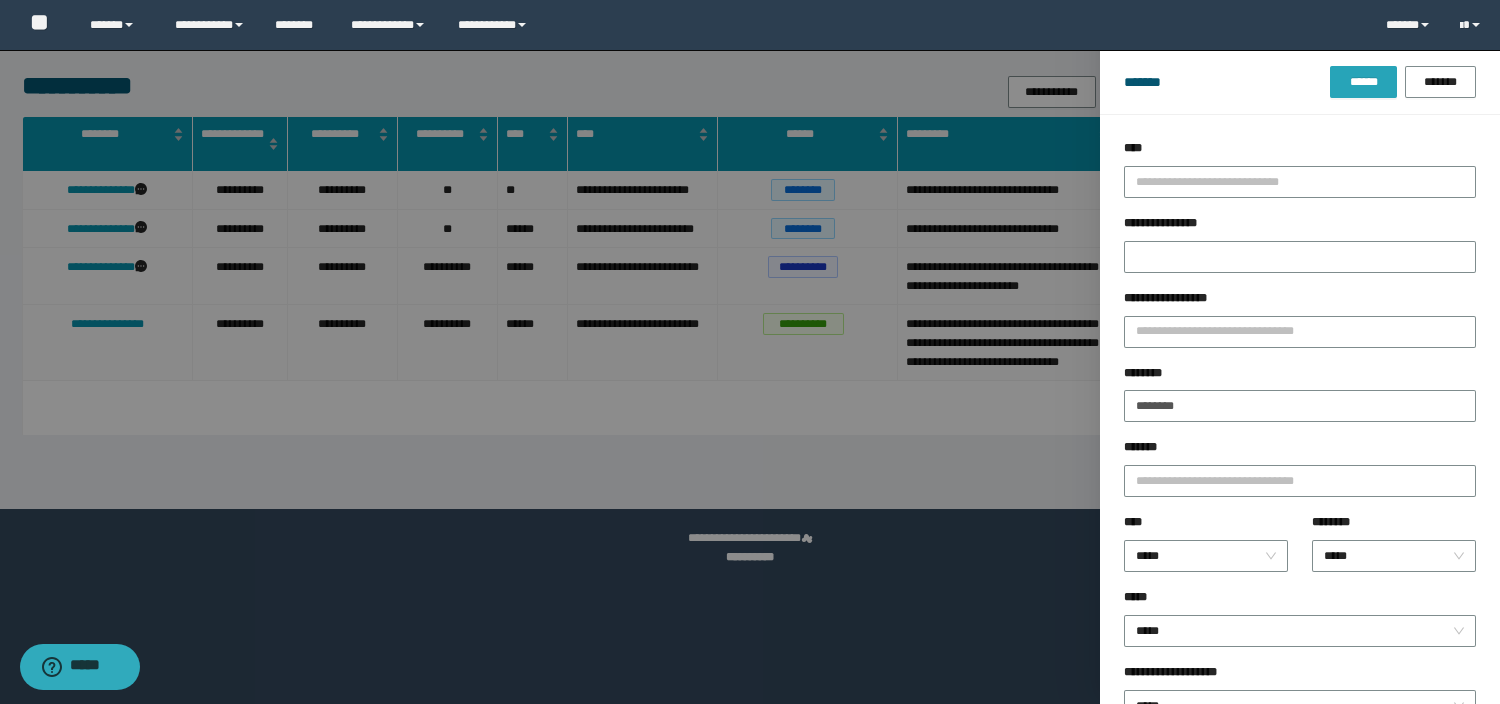 click on "******" at bounding box center [1363, 82] 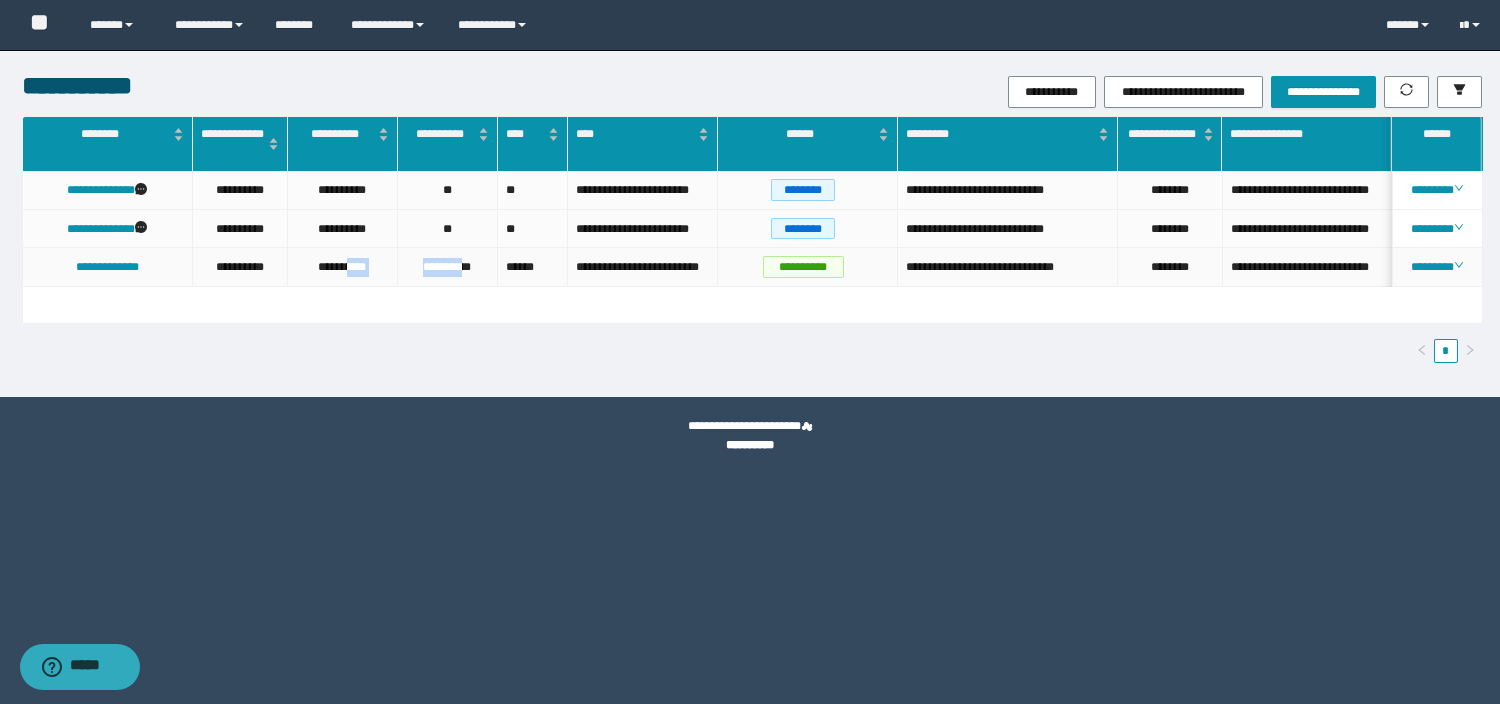 drag, startPoint x: 460, startPoint y: 265, endPoint x: 347, endPoint y: 265, distance: 113 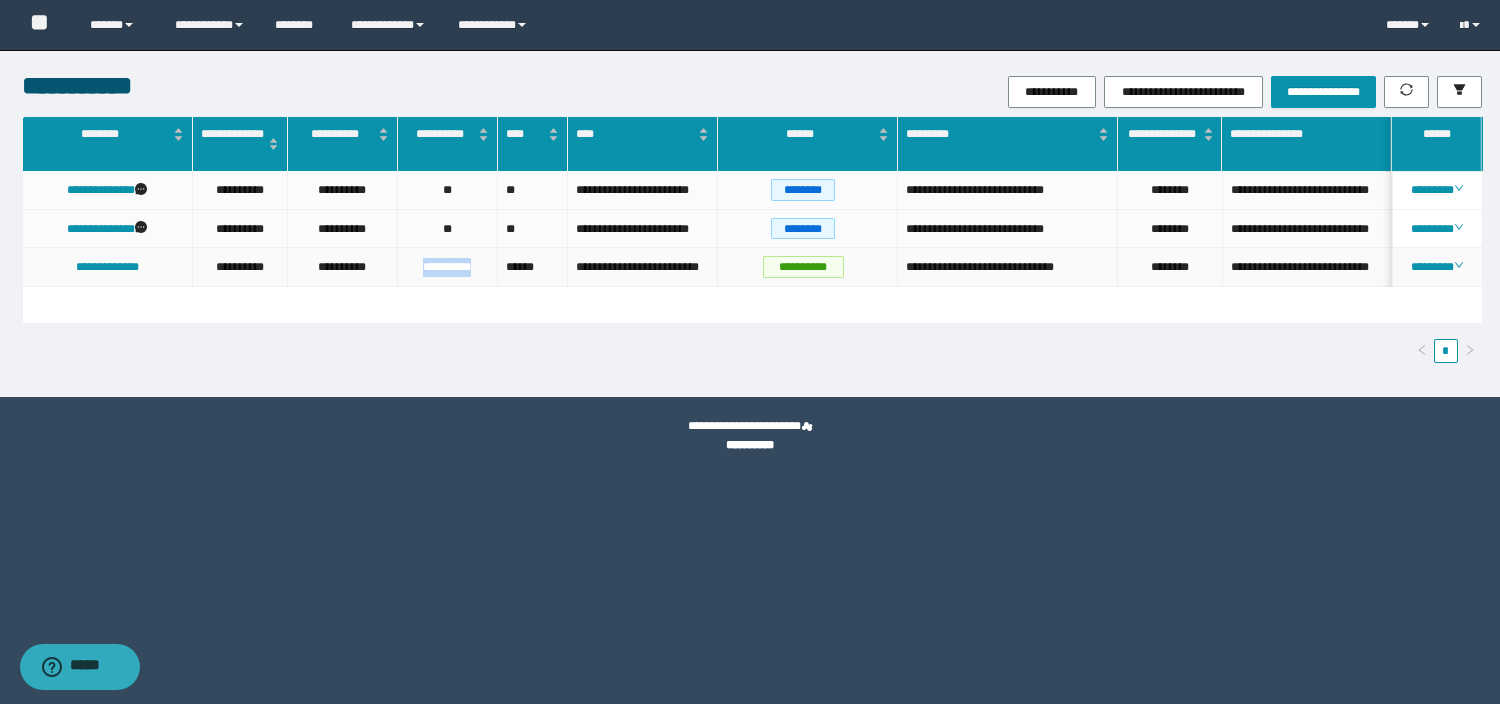 drag, startPoint x: 478, startPoint y: 269, endPoint x: 386, endPoint y: 267, distance: 92.021736 